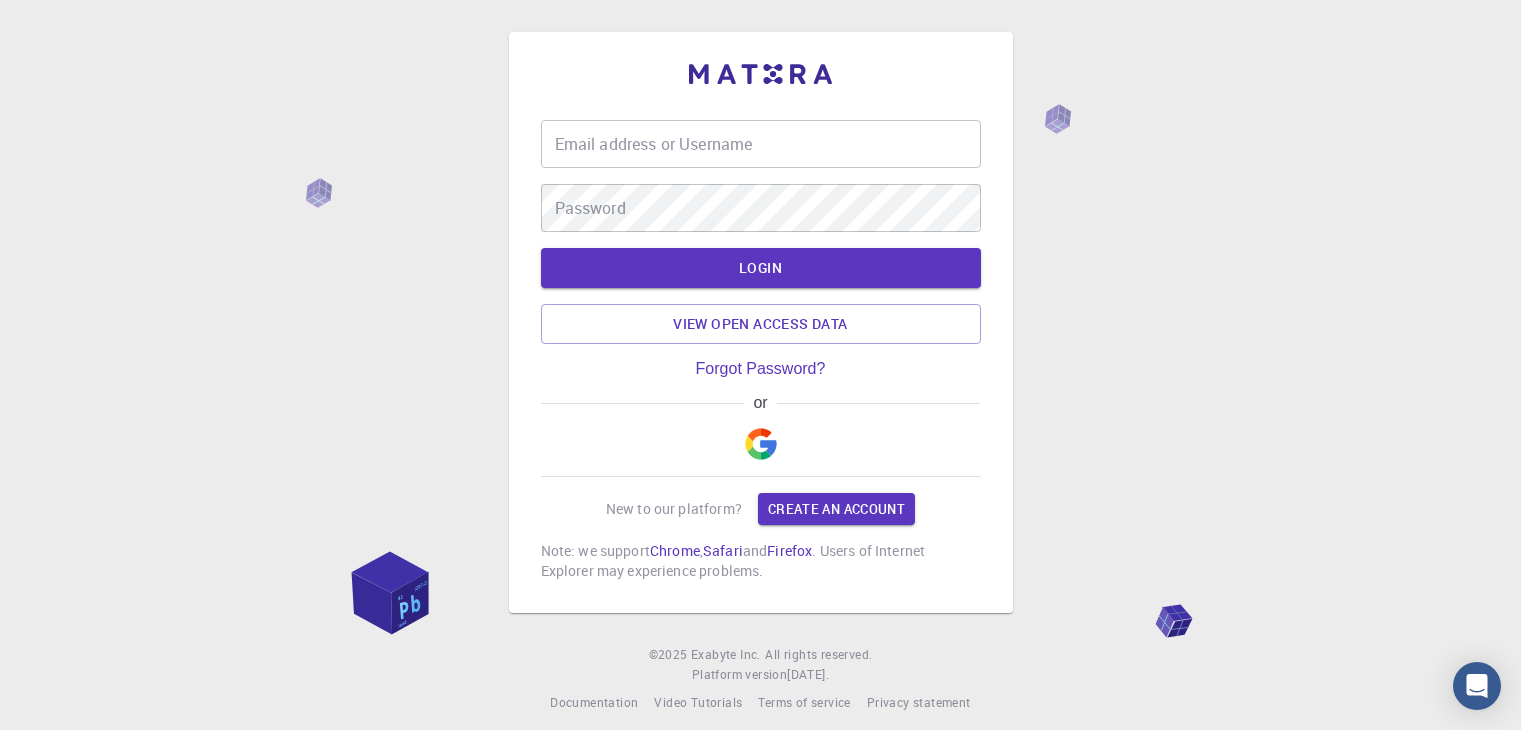 scroll, scrollTop: 0, scrollLeft: 0, axis: both 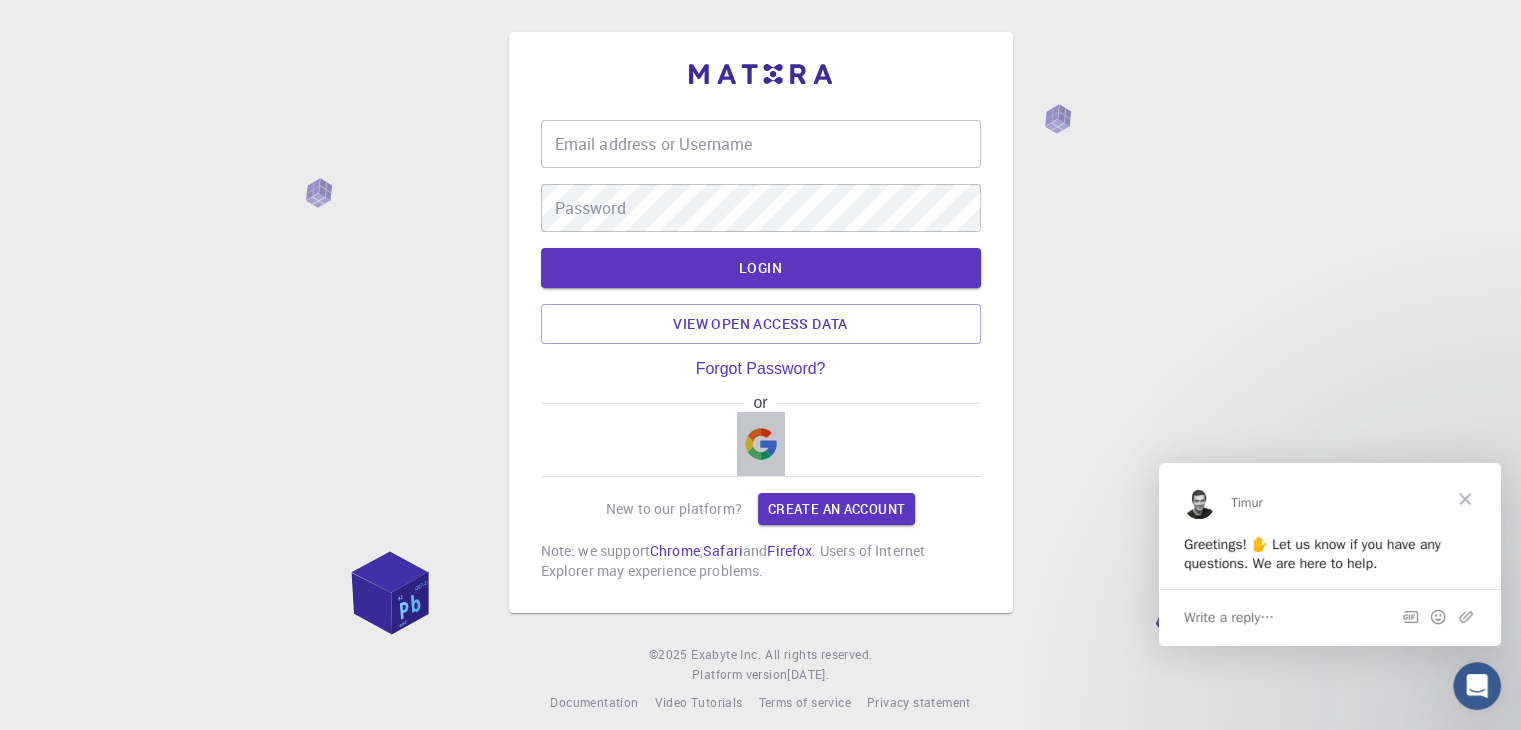click at bounding box center [761, 444] 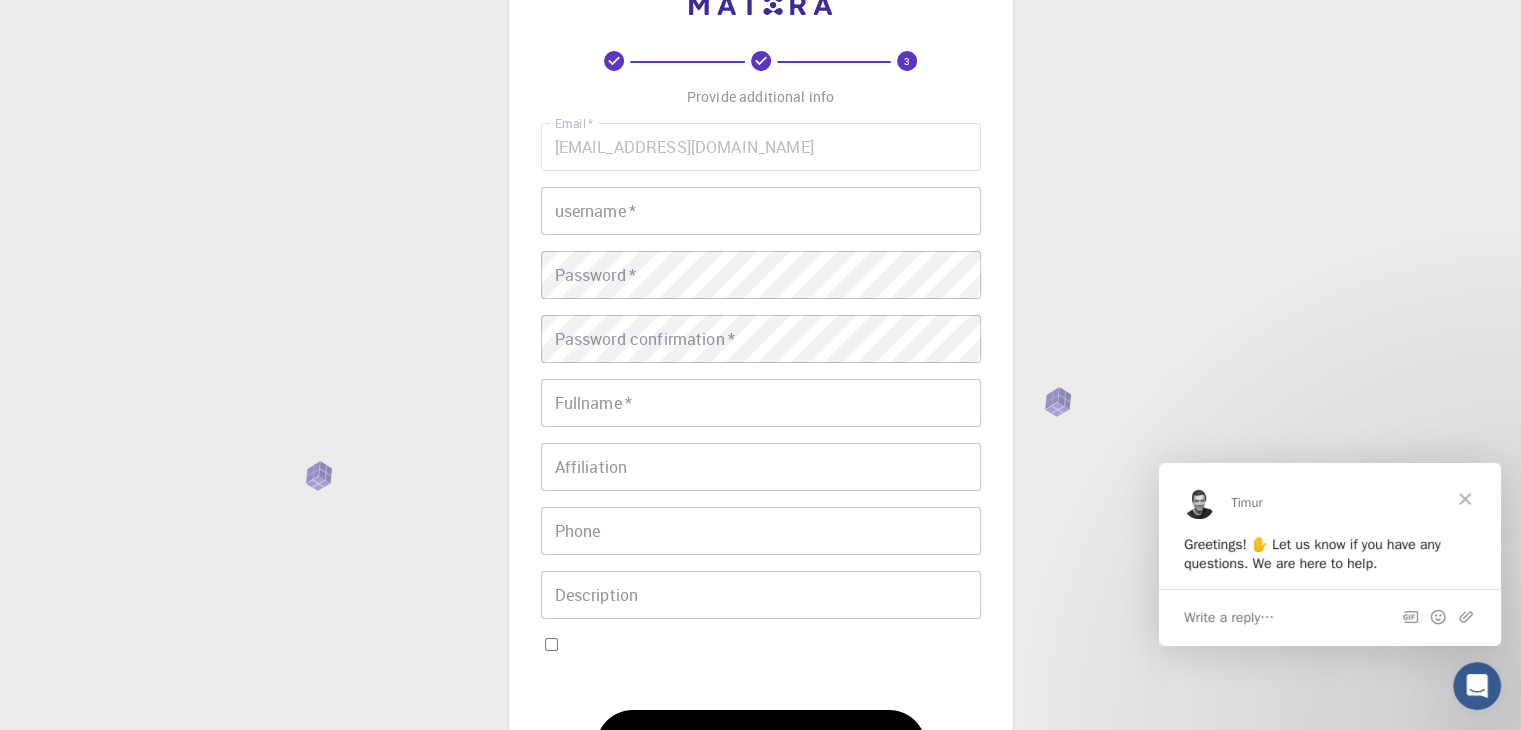 scroll, scrollTop: 100, scrollLeft: 0, axis: vertical 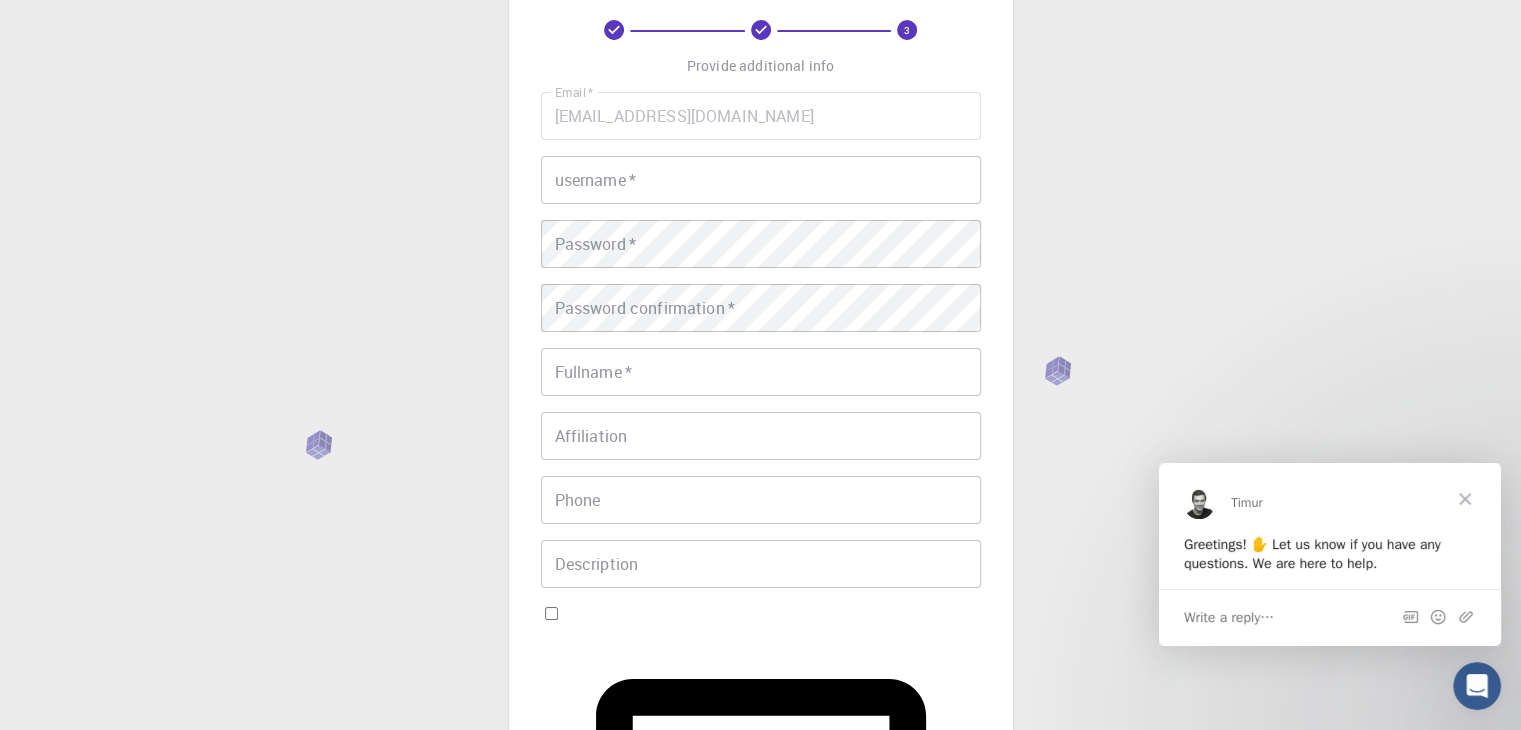 click on "username   *" at bounding box center [761, 180] 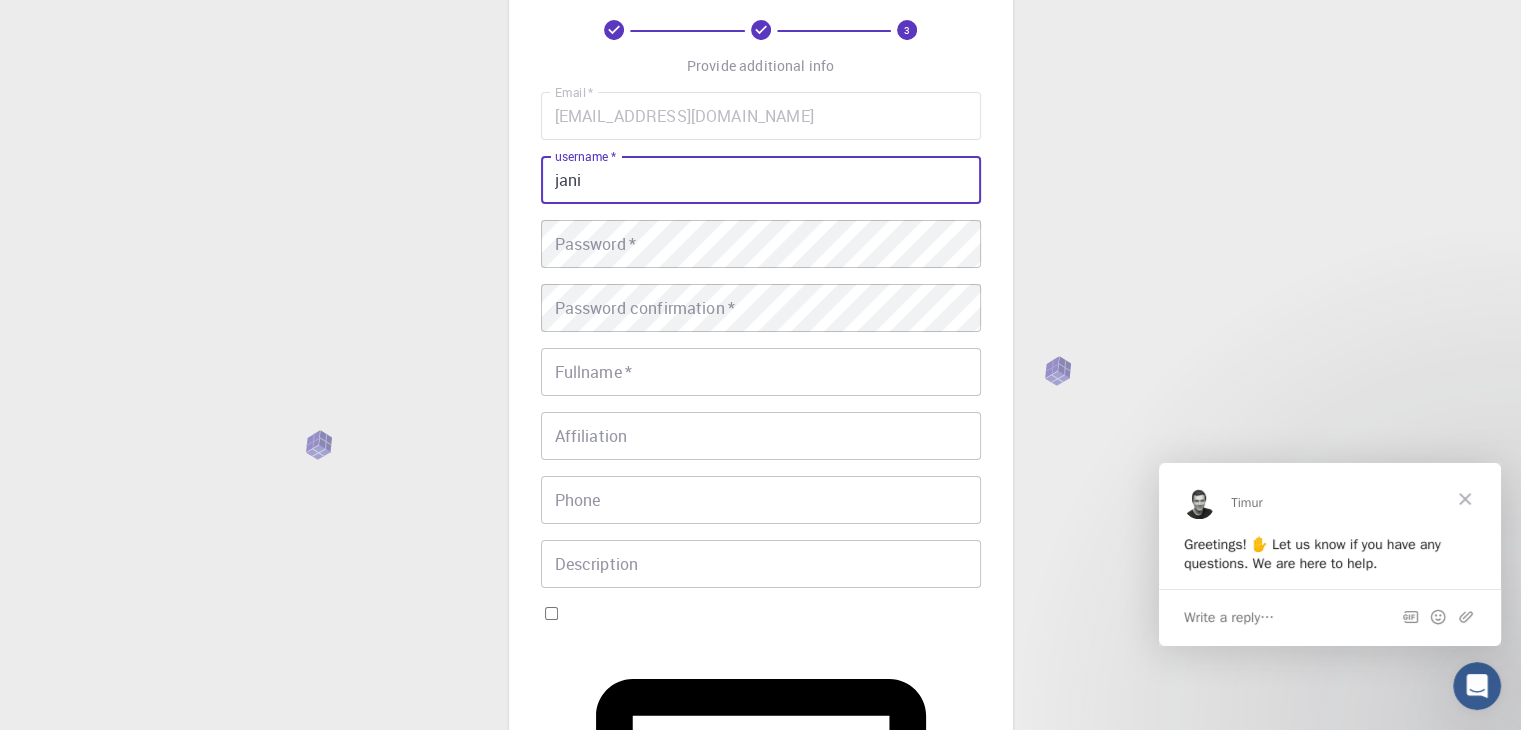 type on "jani" 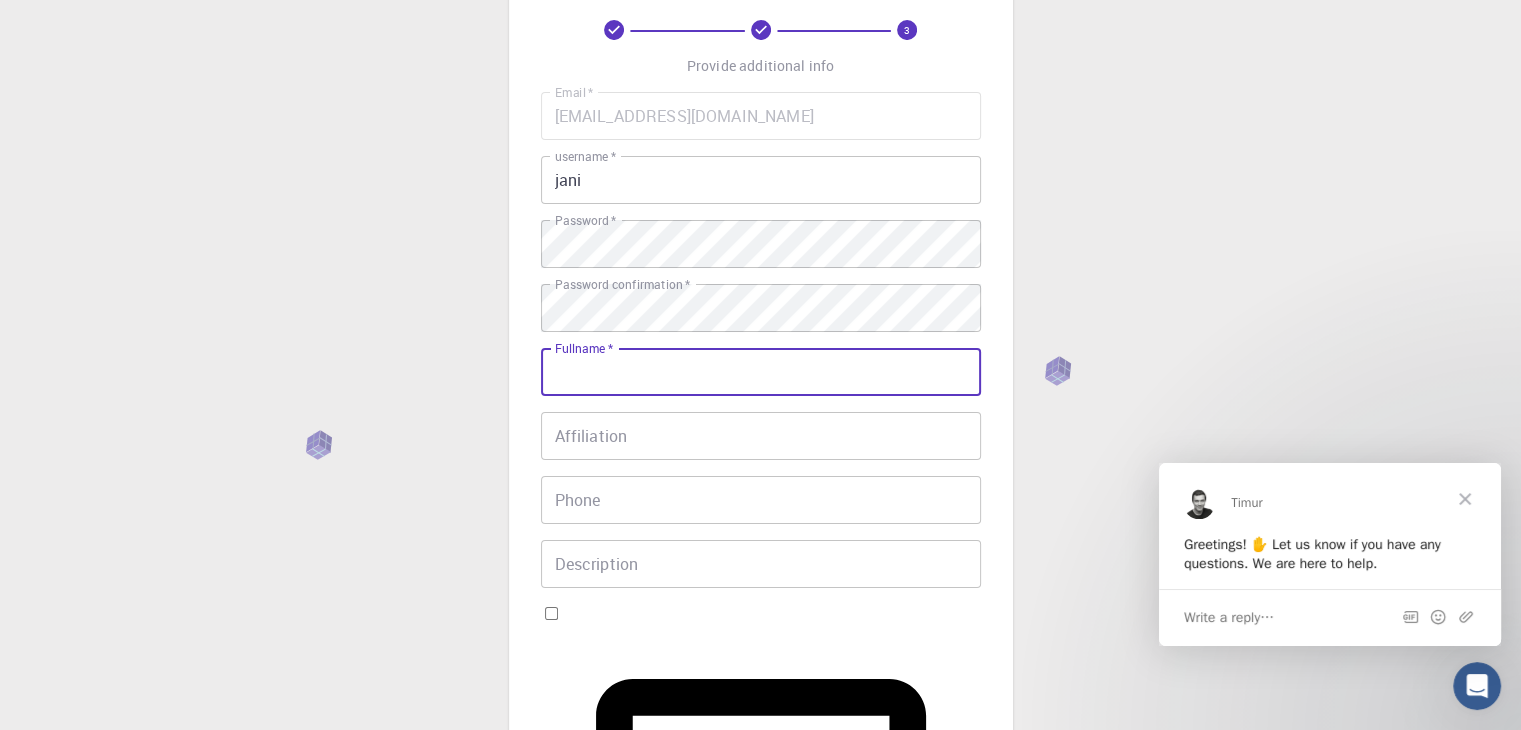 click on "Fullname   *" at bounding box center (761, 372) 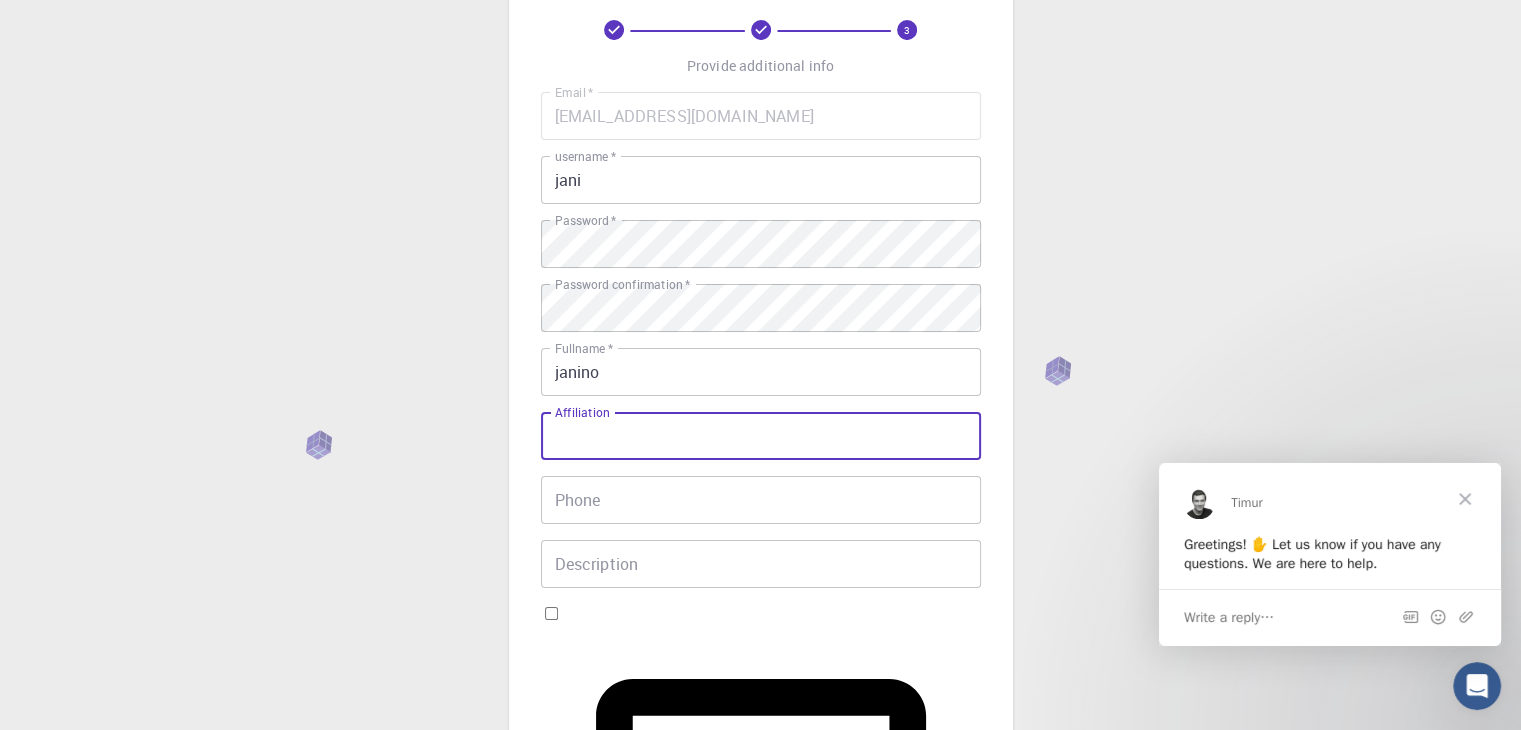 click on "Affiliation" at bounding box center (761, 436) 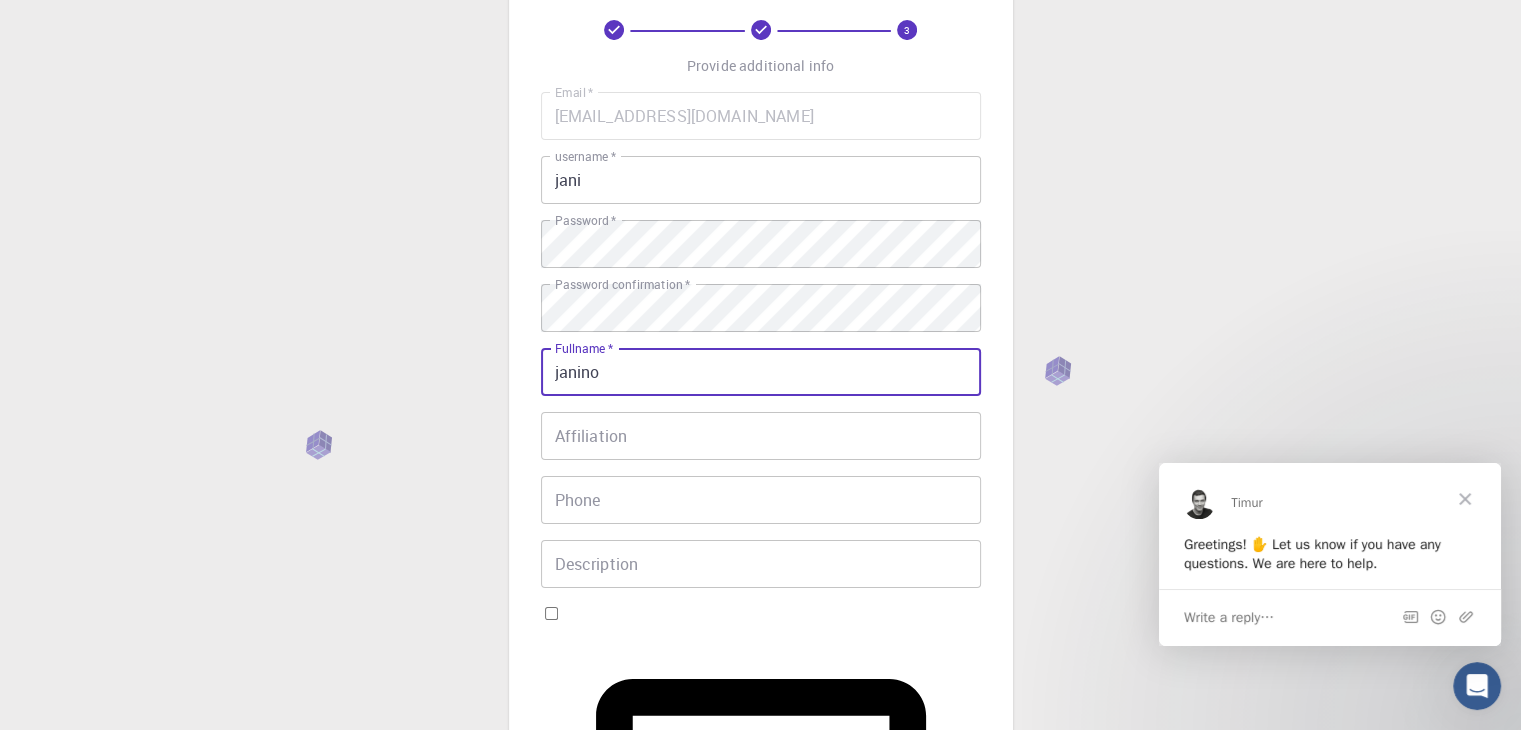 click on "janino" at bounding box center (761, 372) 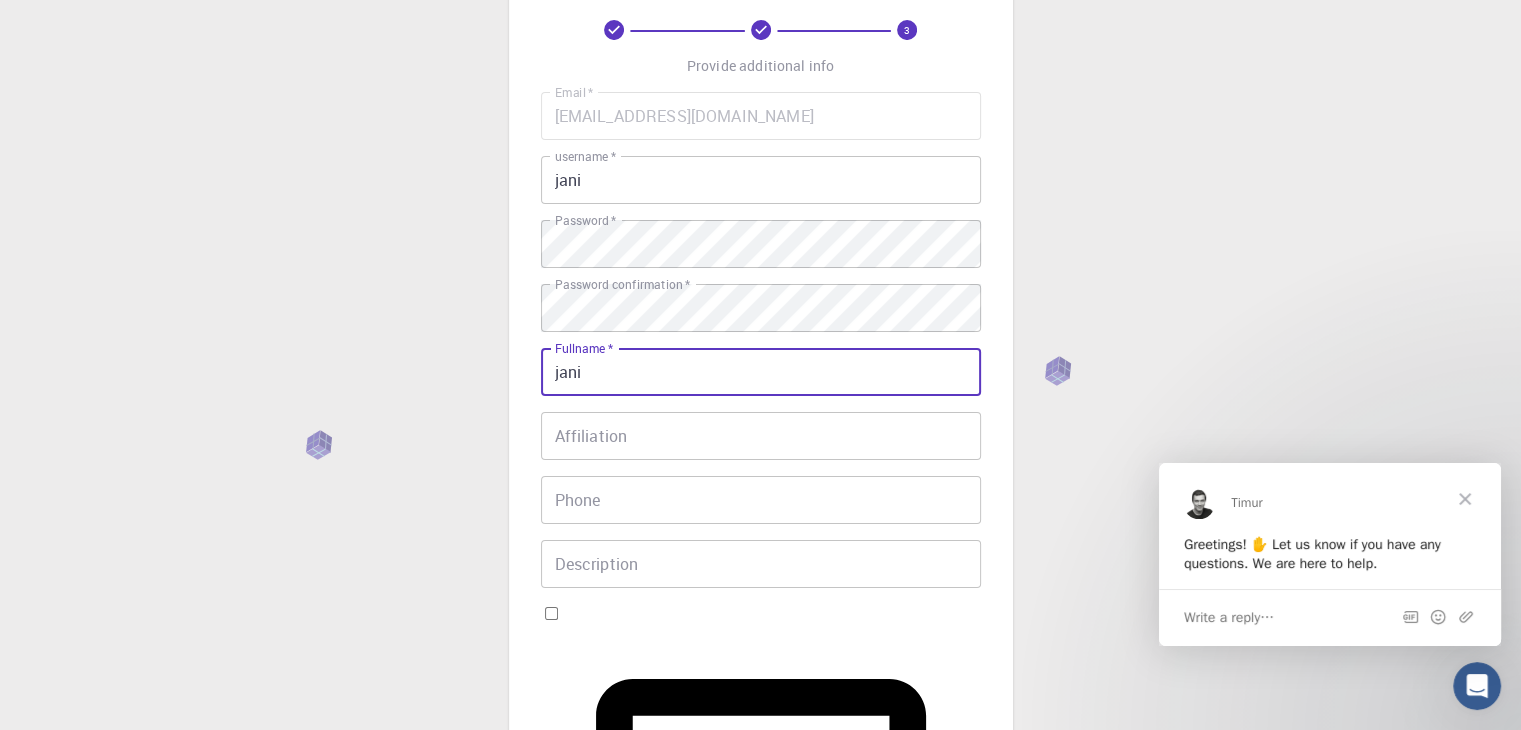 type on "jani" 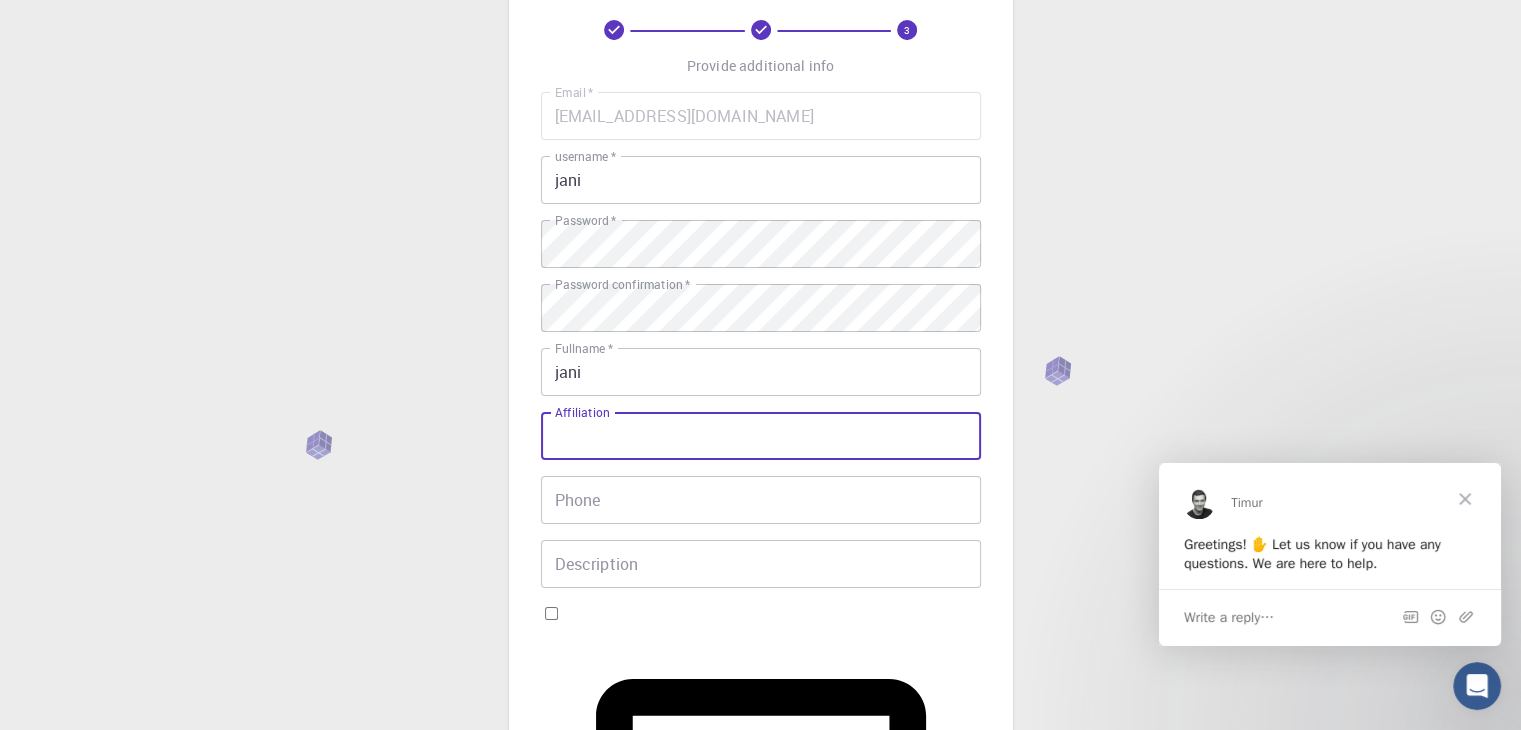 click on "Affiliation" at bounding box center (761, 436) 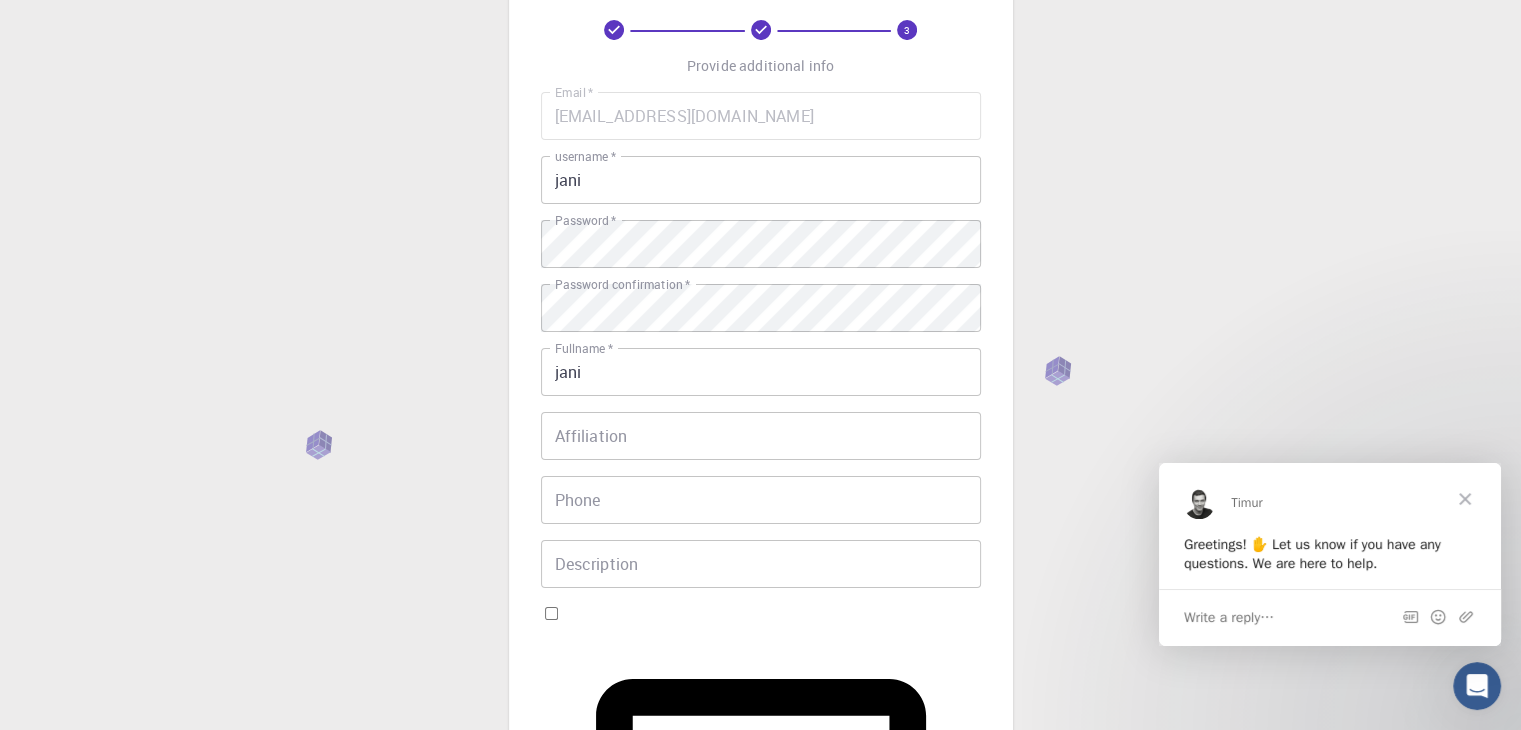 click on "Email   * [EMAIL_ADDRESS][DOMAIN_NAME] Email   * username   * jani username   * Password   * Password   * Password confirmation   * Password confirmation   * Fullname   * [PERSON_NAME] Fullname   * Affiliation Affiliation Phone Phone Description Description I accept the  Terms of Service / Privacy Policy  *" at bounding box center [761, 600] 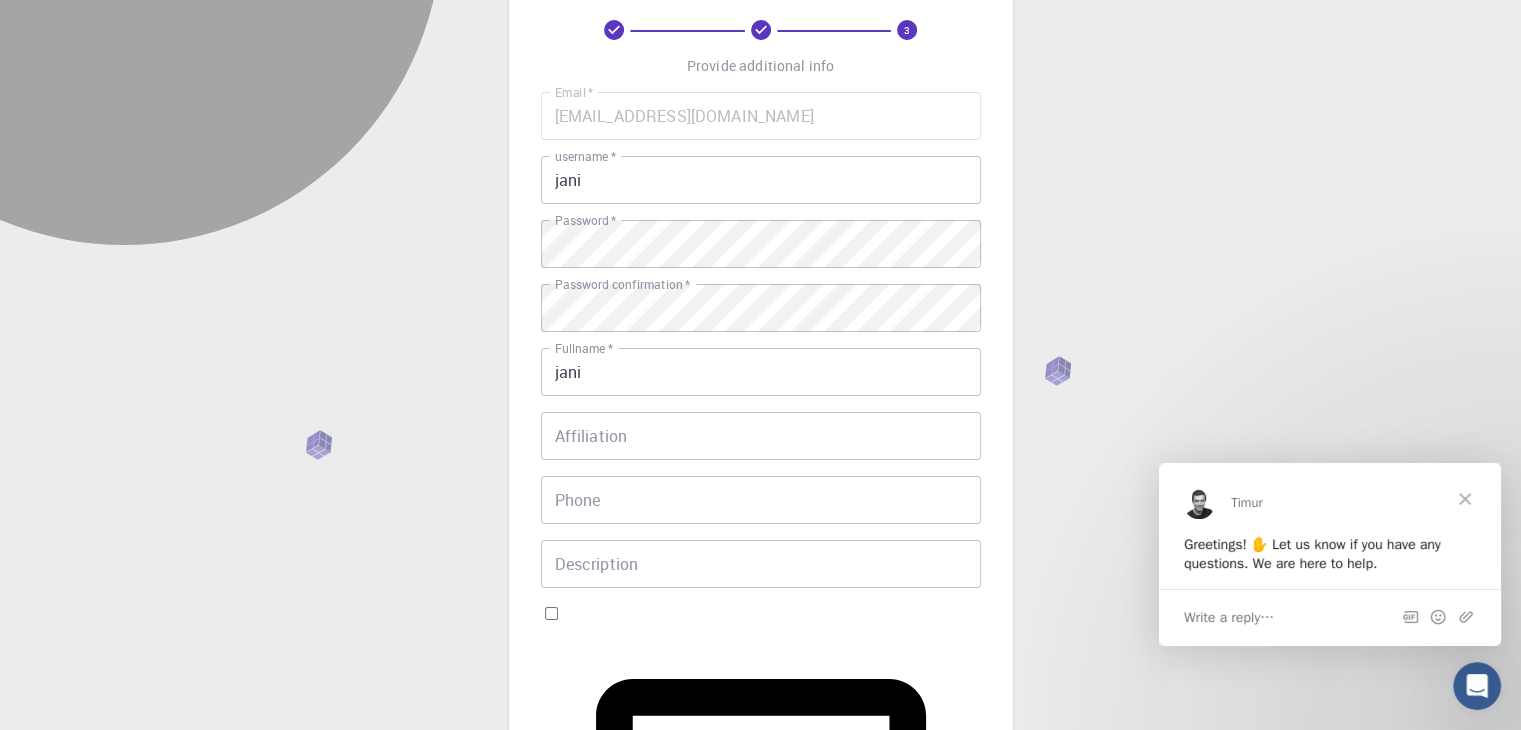 click on "REGISTER" at bounding box center (583, 1118) 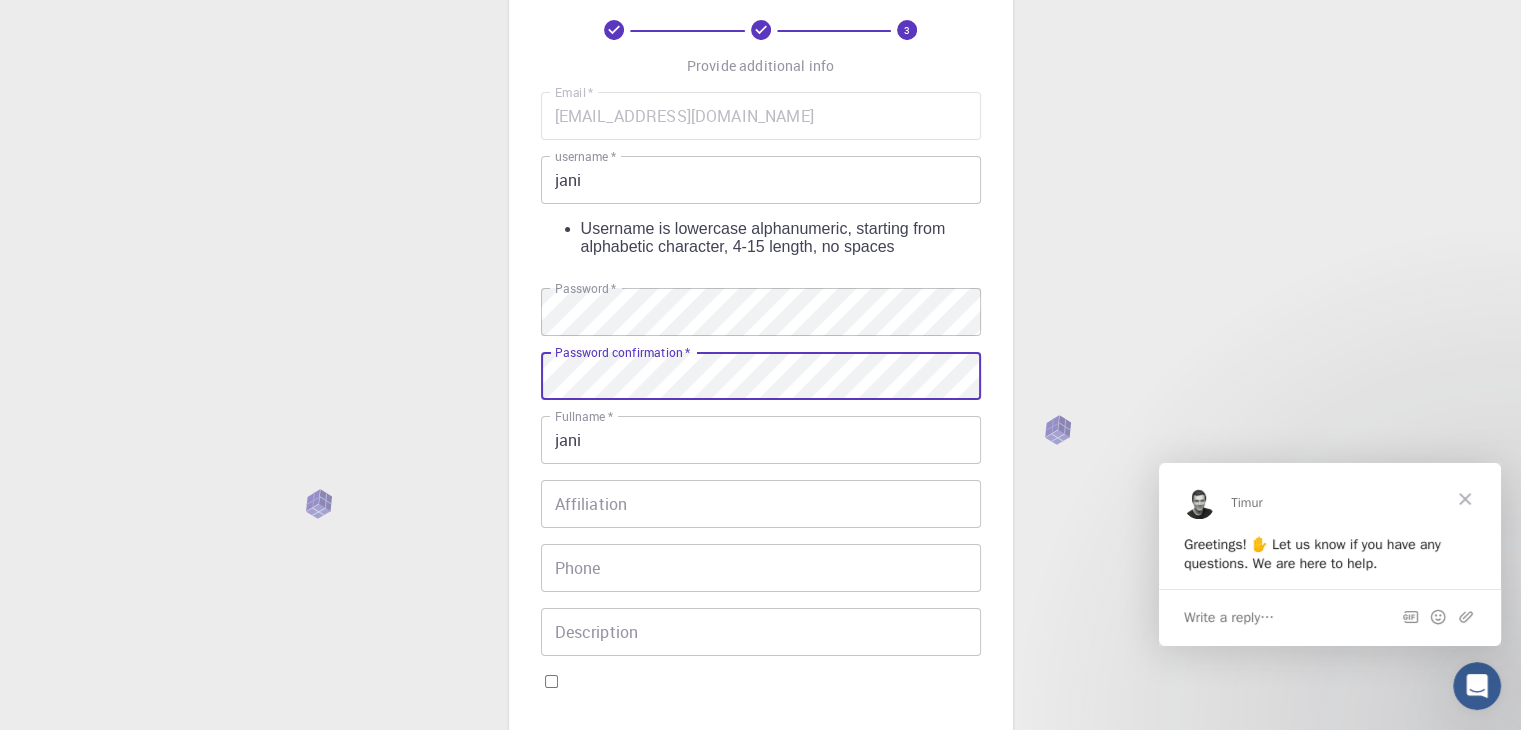 click on "REGISTER" at bounding box center (583, 1236) 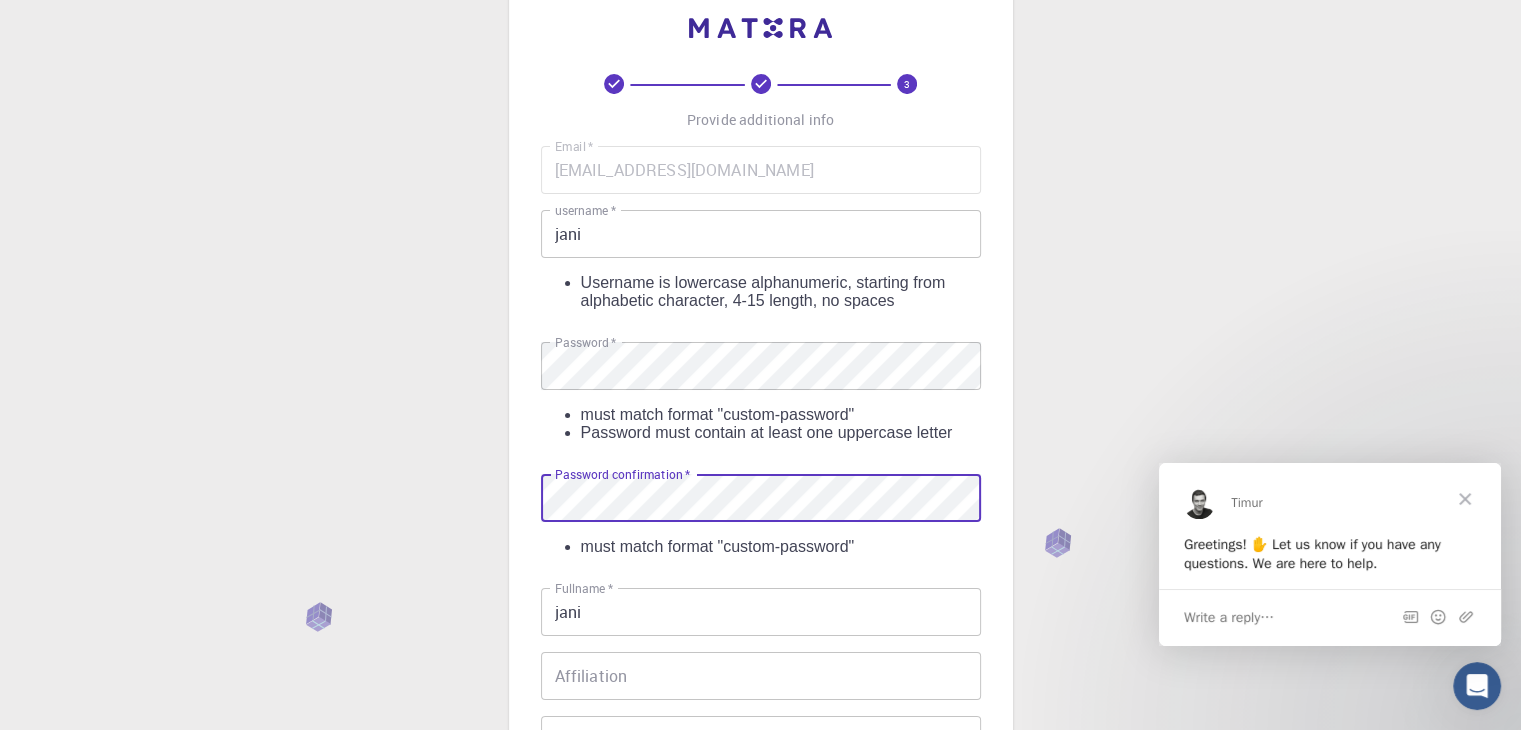 scroll, scrollTop: 0, scrollLeft: 0, axis: both 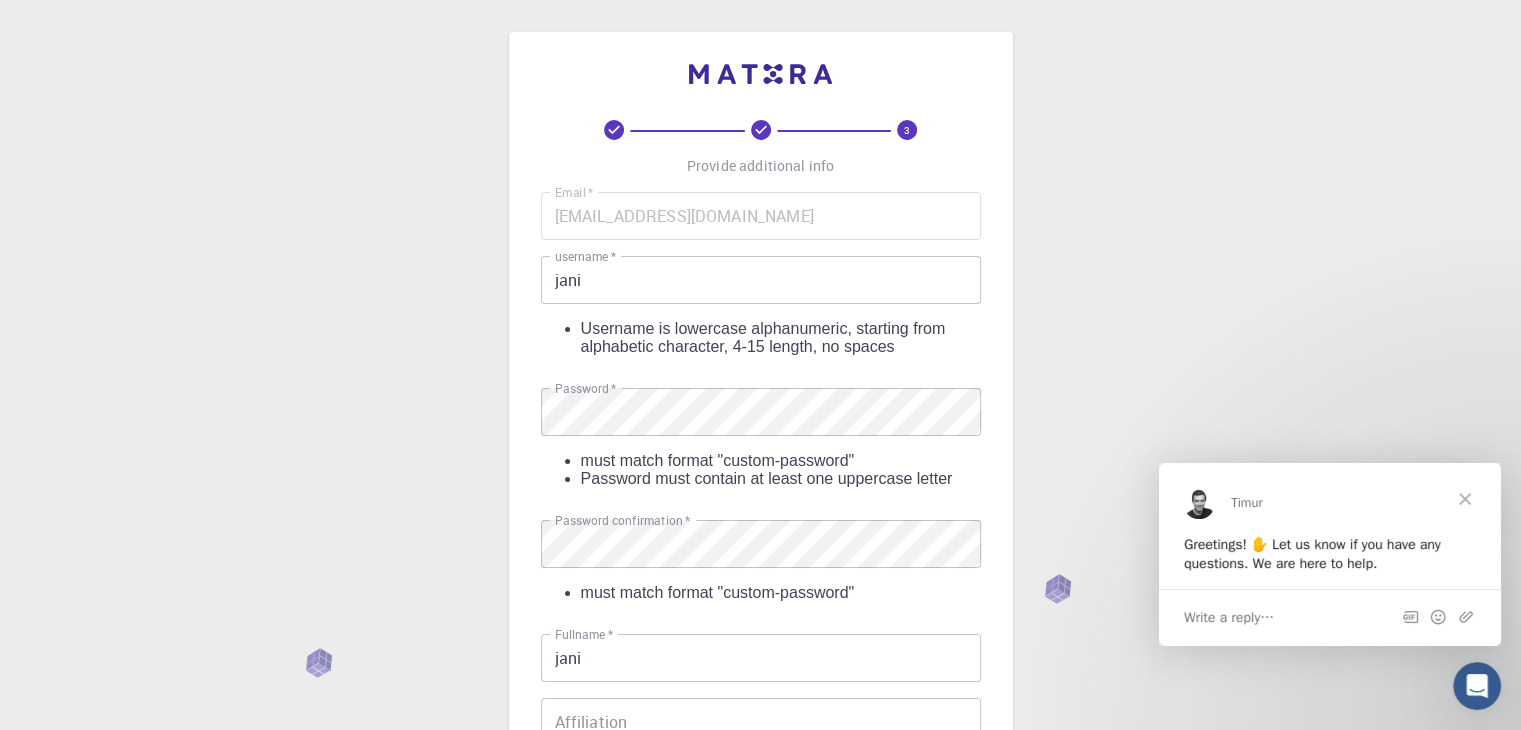 click at bounding box center [1465, 498] 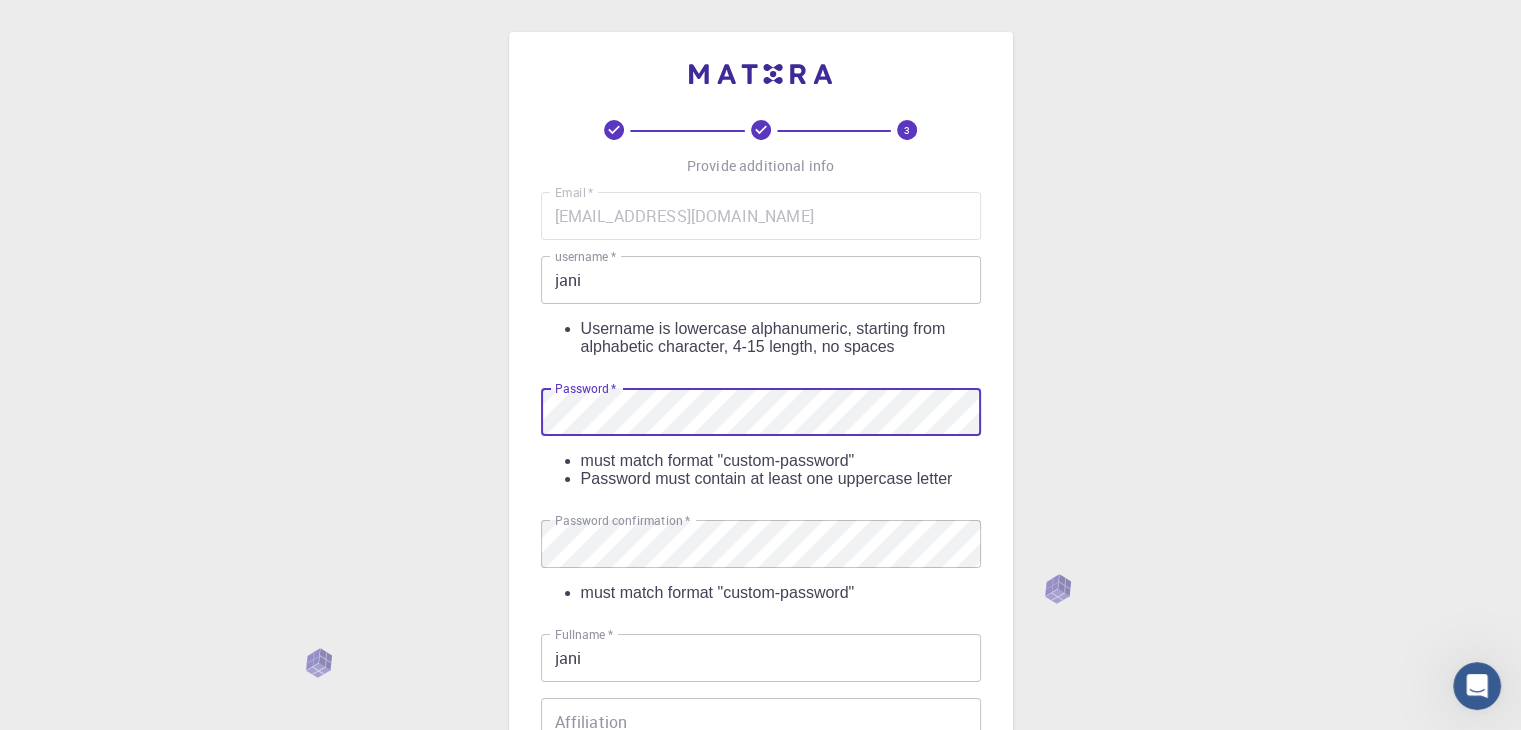 click on "3 Provide additional info Email   * [EMAIL_ADDRESS][DOMAIN_NAME] Email   * username   * jani username   * Username is lowercase alphanumeric, starting from alphabetic character, 4-15 length, no spaces Password   * Password   * must match format "custom-password" Password must contain at least one uppercase letter Password confirmation   * Password confirmation   * must match format "custom-password" Fullname   * [PERSON_NAME] Fullname   * Affiliation Affiliation Phone Phone Description Description I accept the  Terms of Service / Privacy Policy  * You must accept the Terms of service REGISTER Already on Mat3ra? Sign in" at bounding box center [761, 792] 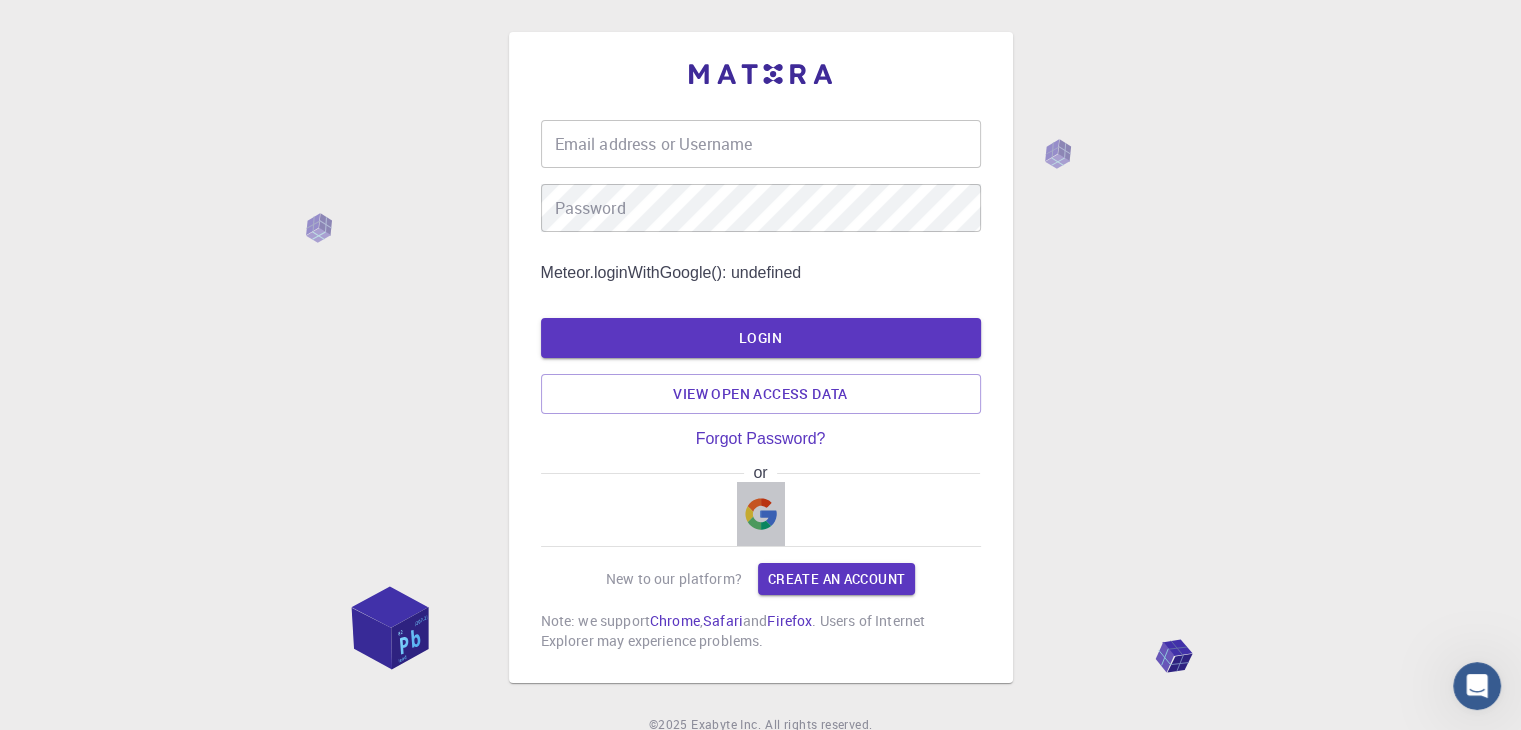 click at bounding box center (761, 514) 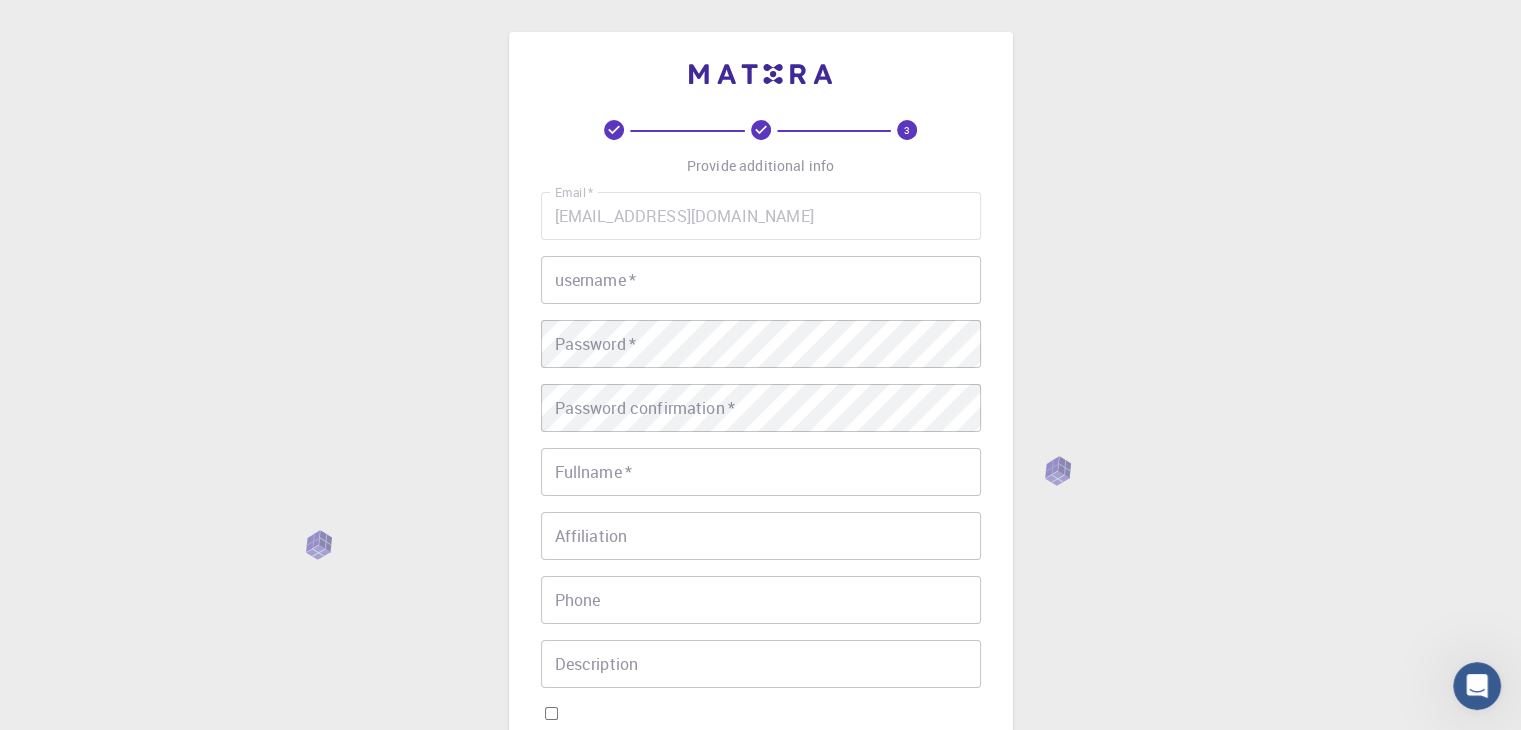 click on "username   *" at bounding box center [761, 280] 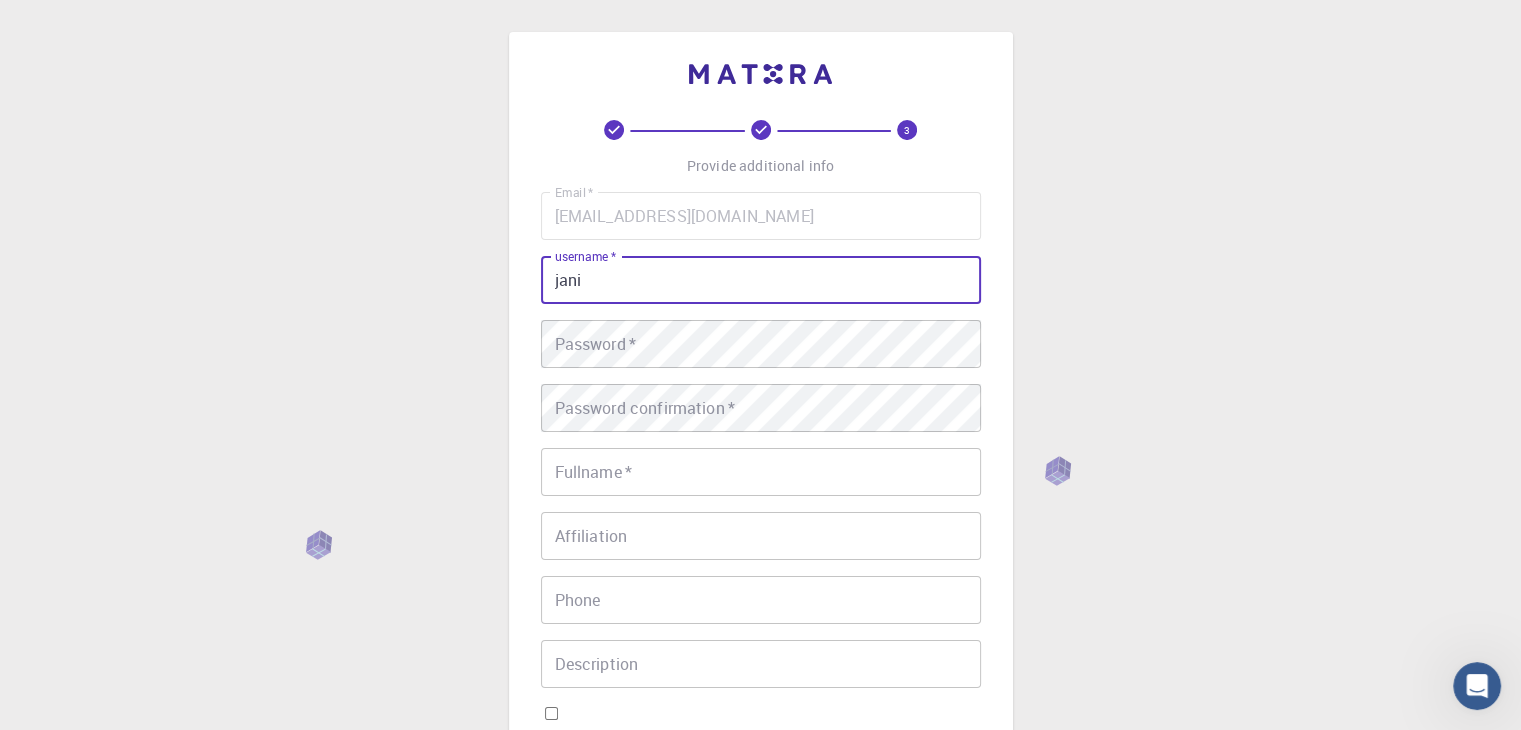 type on "jani" 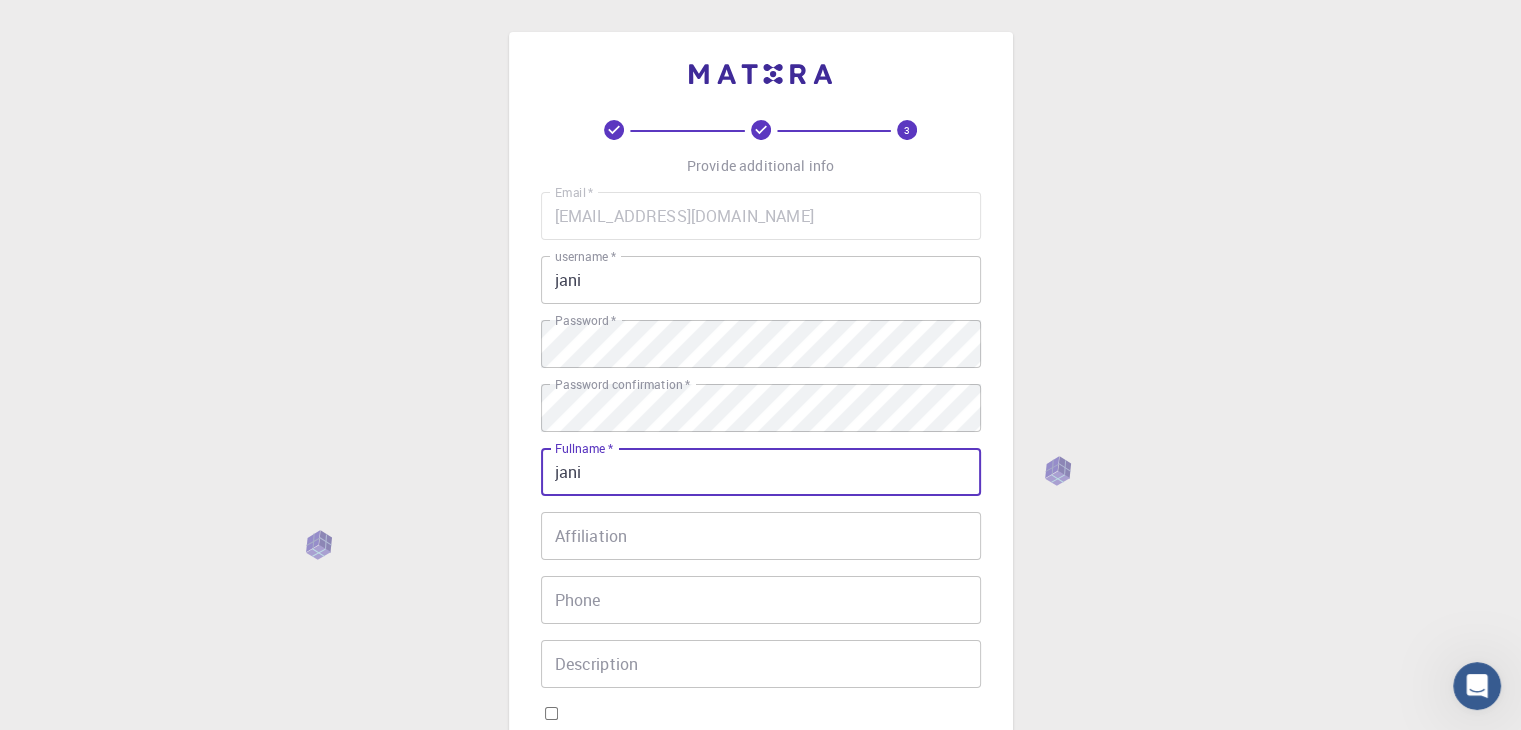 type on "jani" 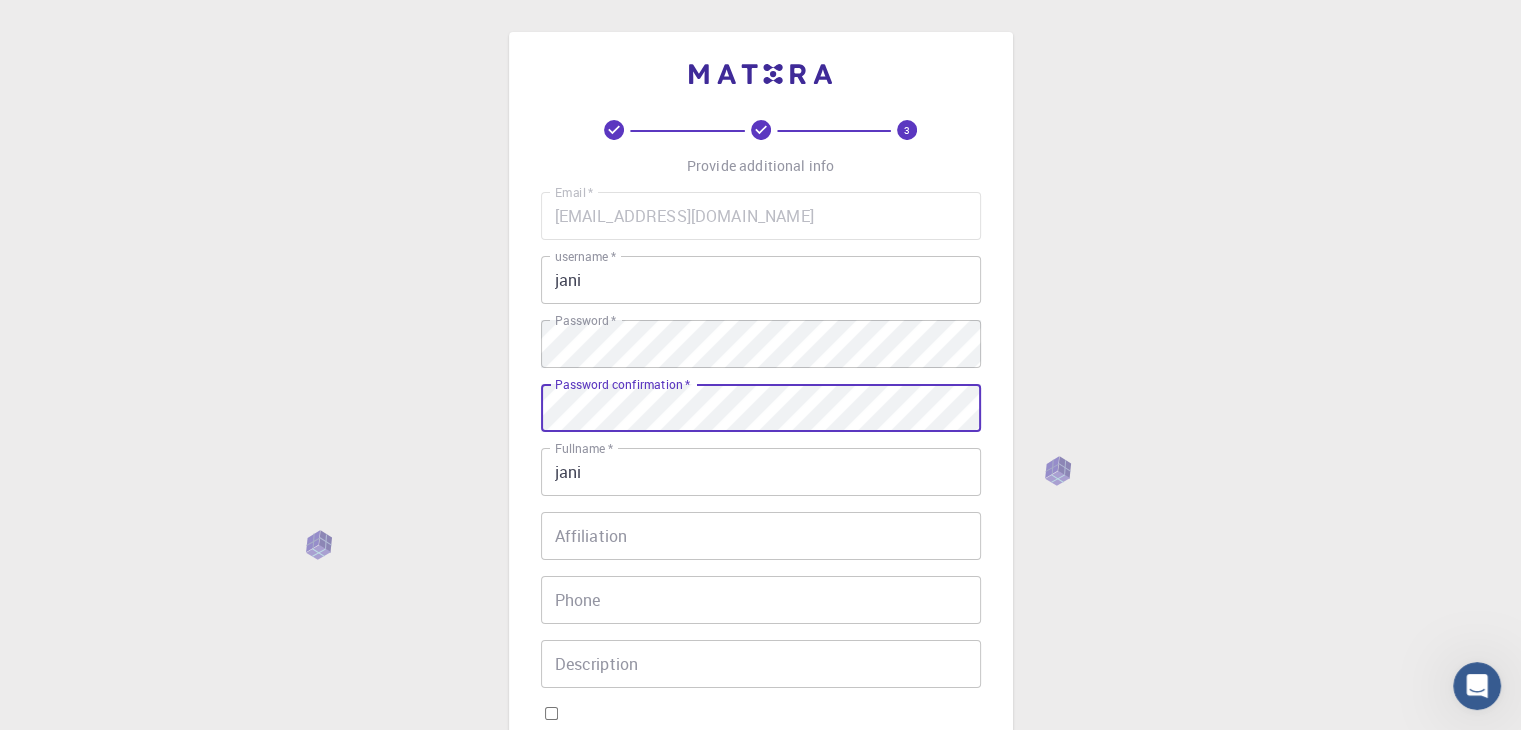 click on "3 Provide additional info Email   * [EMAIL_ADDRESS][DOMAIN_NAME] Email   * username   * jani username   * Password   * Password   * Password confirmation   * Password confirmation   * Fullname   * [PERSON_NAME] Fullname   * Affiliation Affiliation Phone Phone Description Description I accept the  Terms of Service / Privacy Policy  * REGISTER Already on Mat3ra? Sign in ©  2025   Exabyte Inc.   All rights reserved. Platform version  [DATE] . Documentation Video Tutorials Terms of service Privacy statement" at bounding box center (760, 724) 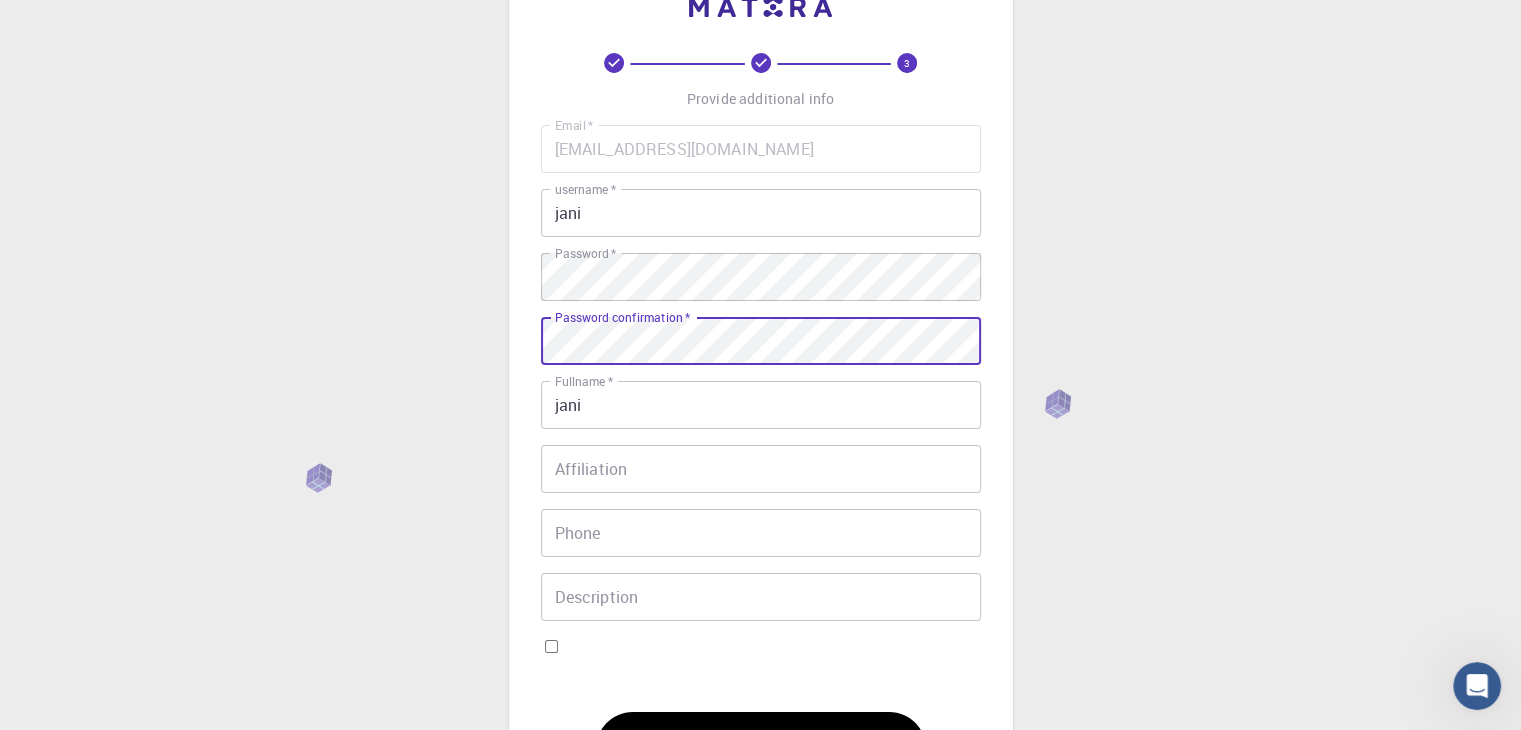 scroll, scrollTop: 100, scrollLeft: 0, axis: vertical 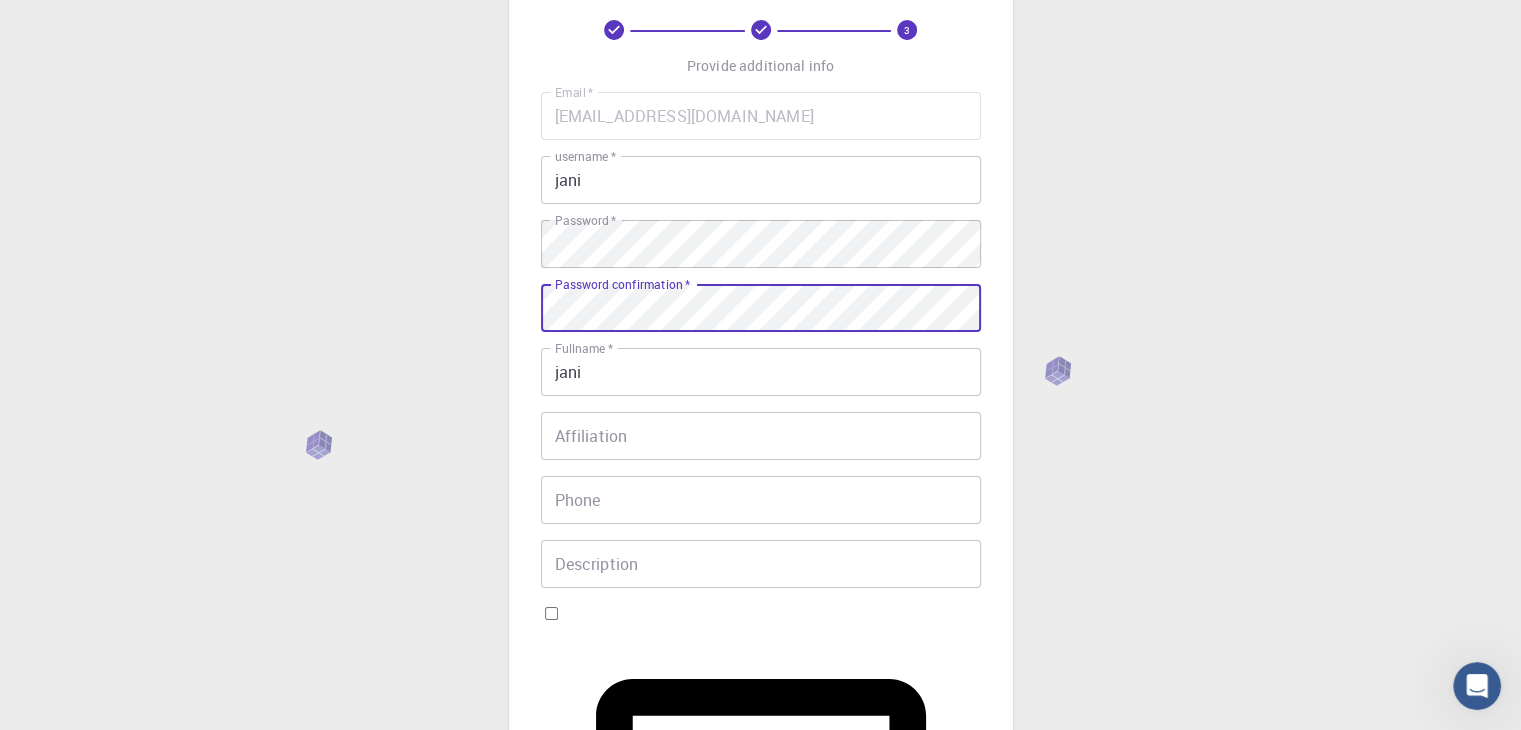 click on "REGISTER" at bounding box center (583, 1118) 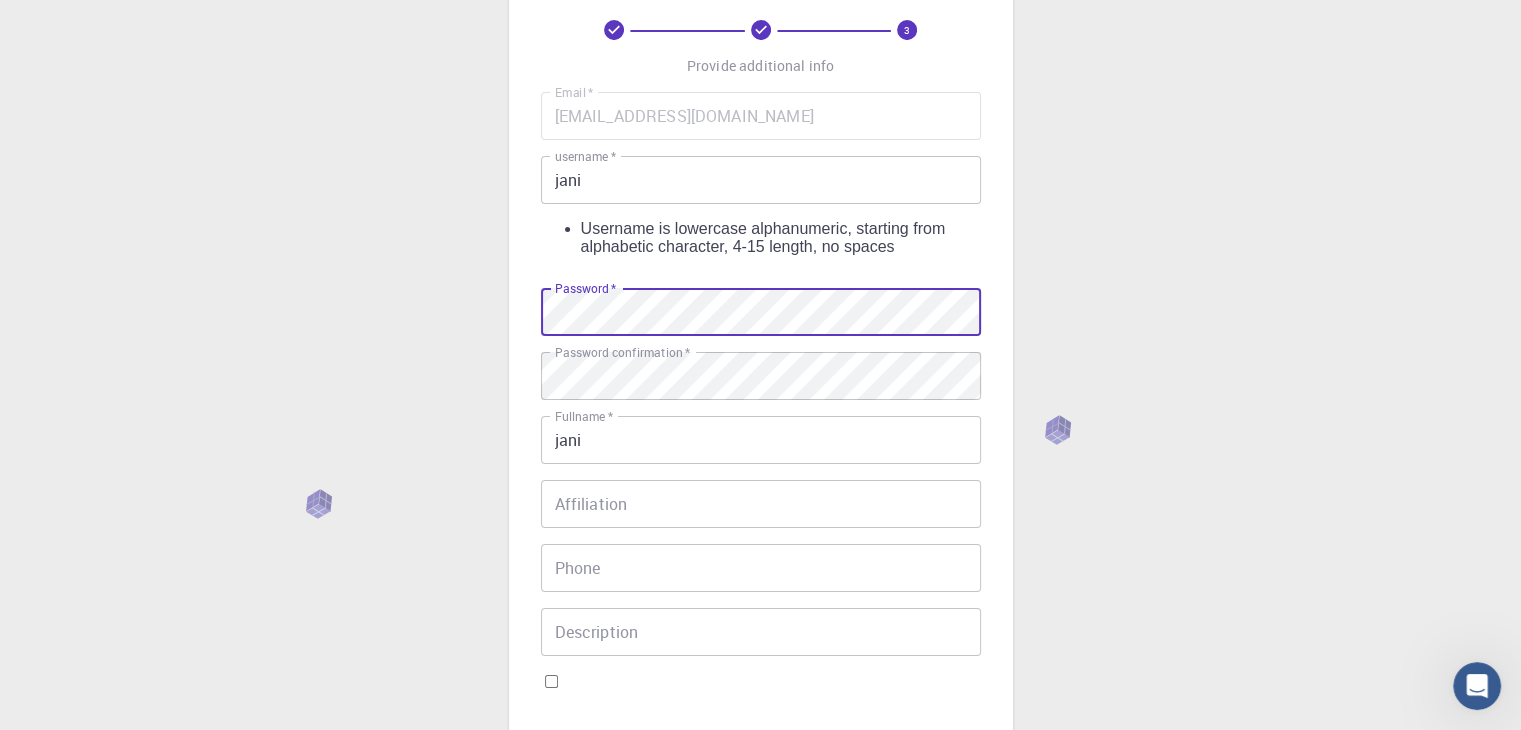 click on "3 Provide additional info Email   * [EMAIL_ADDRESS][DOMAIN_NAME] Email   * username   * jani username   * Username is lowercase alphanumeric, starting from alphabetic character, 4-15 length, no spaces Password   * Password   * Password confirmation   * Password confirmation   * Fullname   * [PERSON_NAME] Fullname   * Affiliation Affiliation Phone Phone Description Description I accept the  Terms of Service / Privacy Policy  * You must accept the Terms of service REGISTER Already on Mat3ra? Sign in ©  2025   Exabyte Inc.   All rights reserved. Platform version  [DATE] . Documentation Video Tutorials Terms of service Privacy statement" at bounding box center [760, 683] 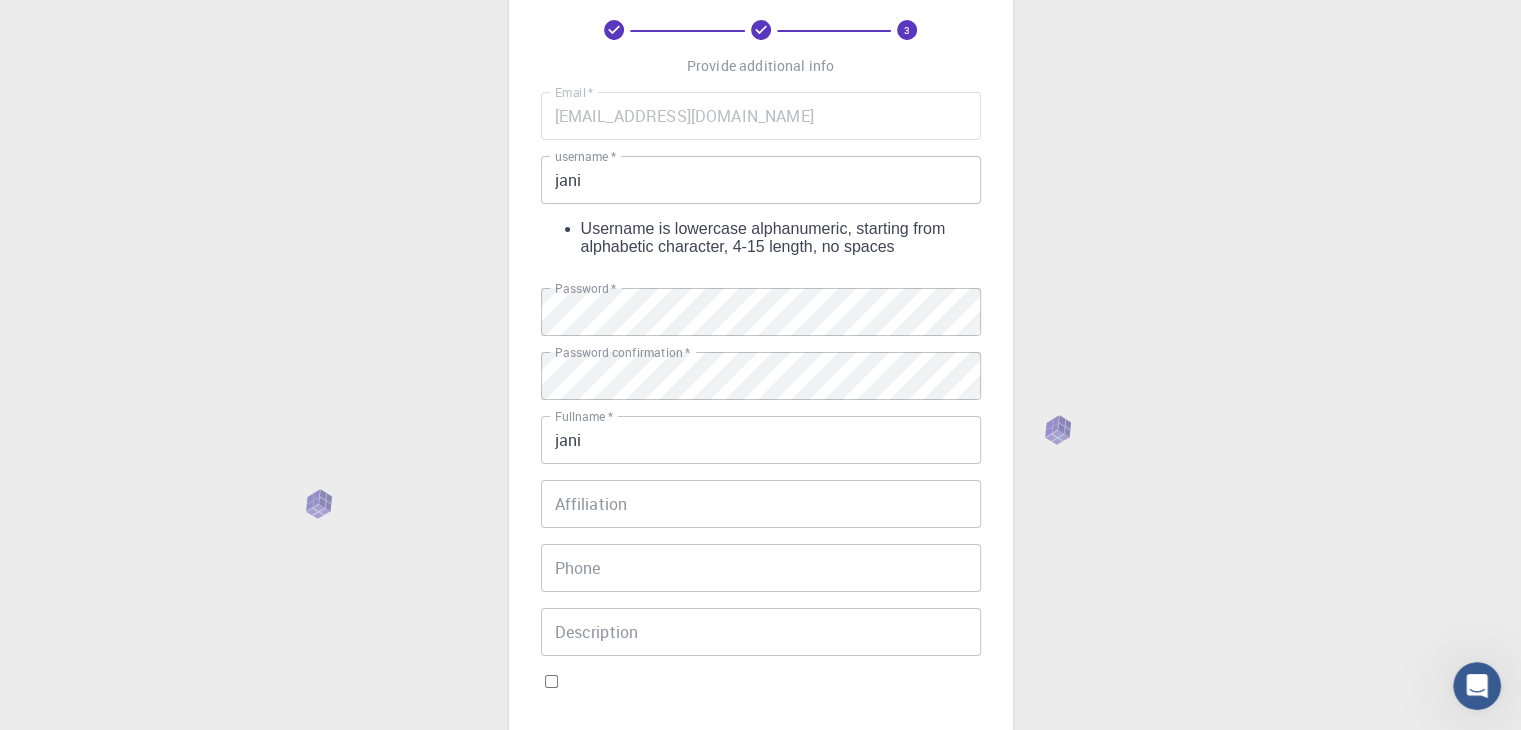 click on "3 Provide additional info Email   * [EMAIL_ADDRESS][DOMAIN_NAME] Email   * username   * jani username   * Username is lowercase alphanumeric, starting from alphabetic character, 4-15 length, no spaces Password   * Password   * Password confirmation   * Password confirmation   * Fullname   * [PERSON_NAME] Fullname   * Affiliation Affiliation Phone Phone Description Description I accept the  Terms of Service / Privacy Policy  * You must accept the Terms of service REGISTER Already on Mat3ra? Sign in ©  2025   Exabyte Inc.   All rights reserved. Platform version  [DATE] . Documentation Video Tutorials Terms of service Privacy statement" at bounding box center [760, 683] 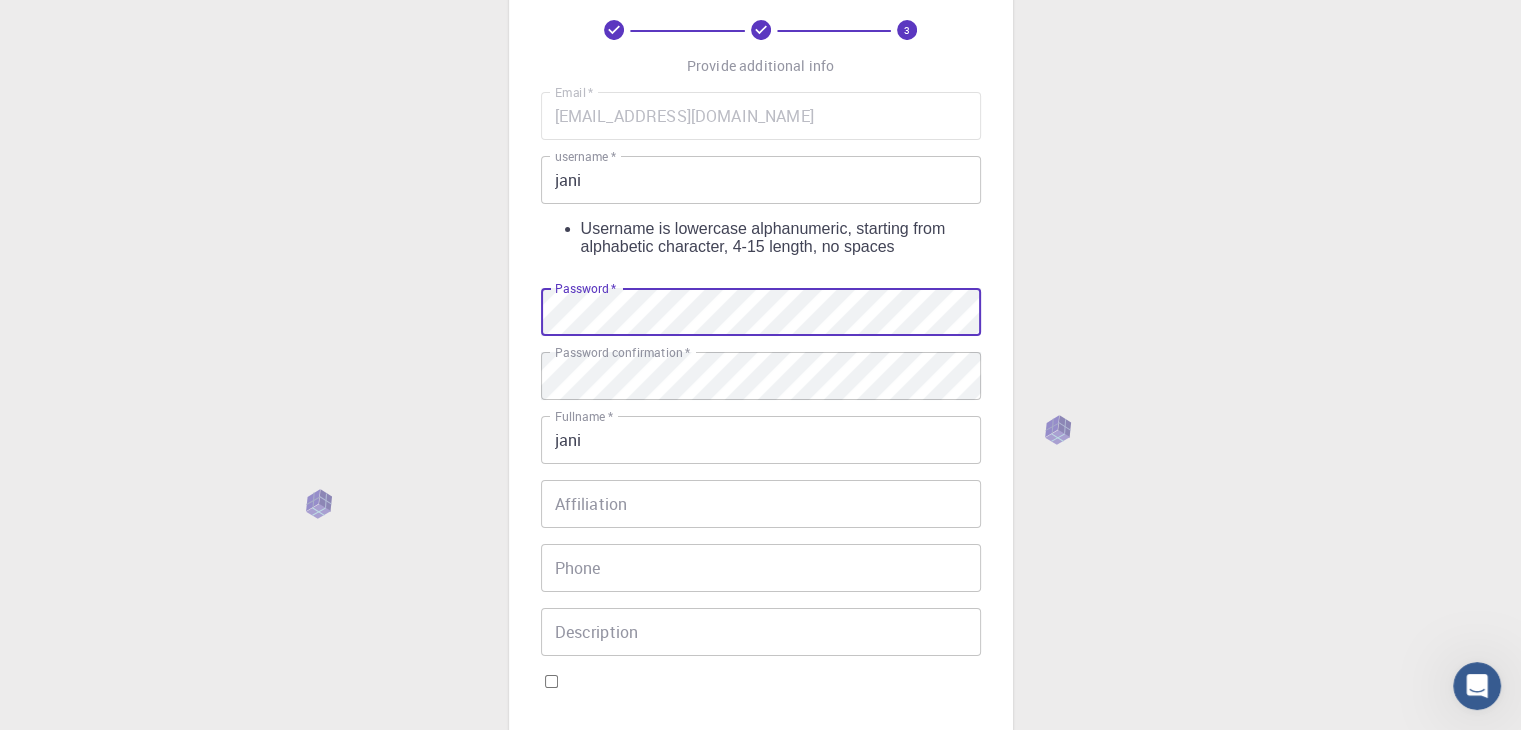 click on "REGISTER" at bounding box center (583, 1236) 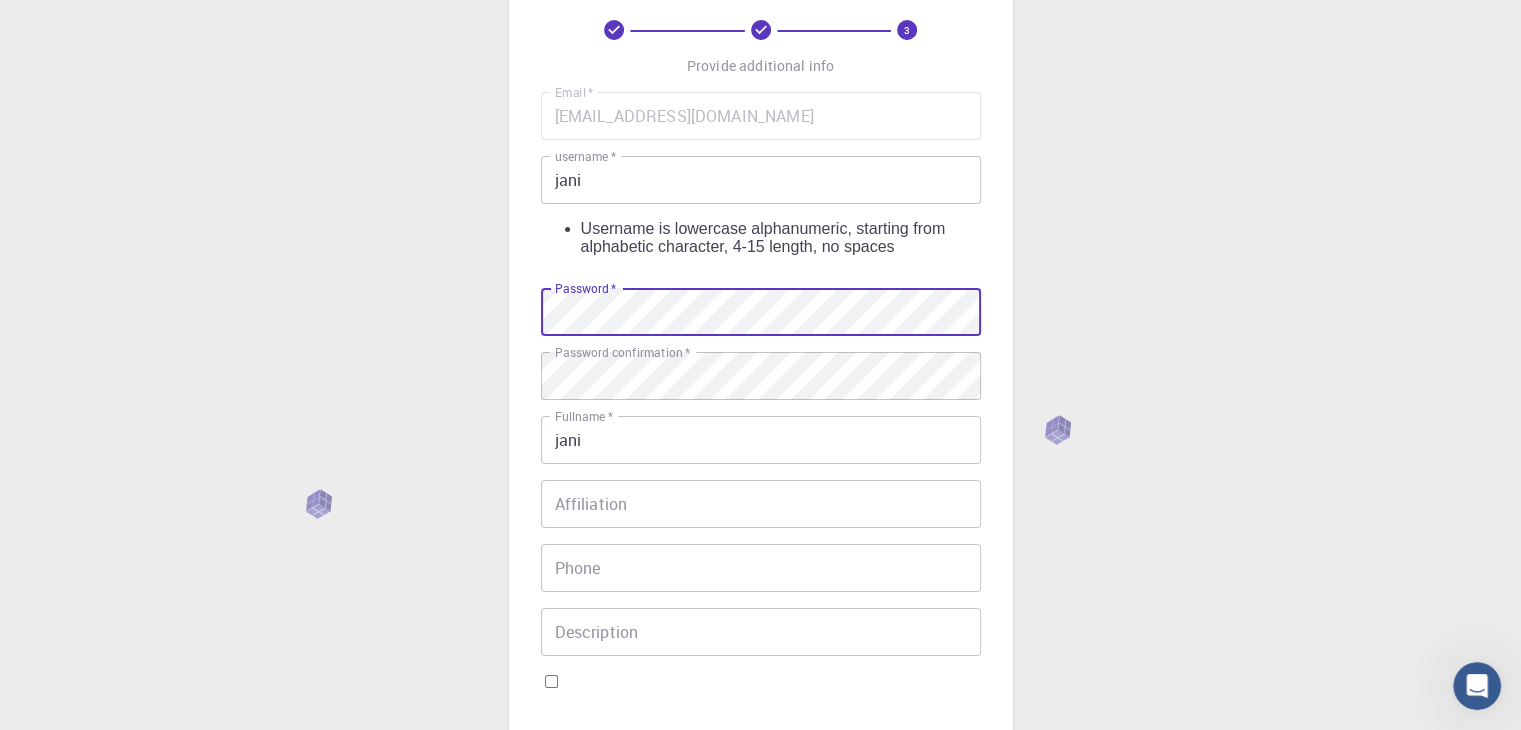 click on "REGISTER" at bounding box center [583, 1236] 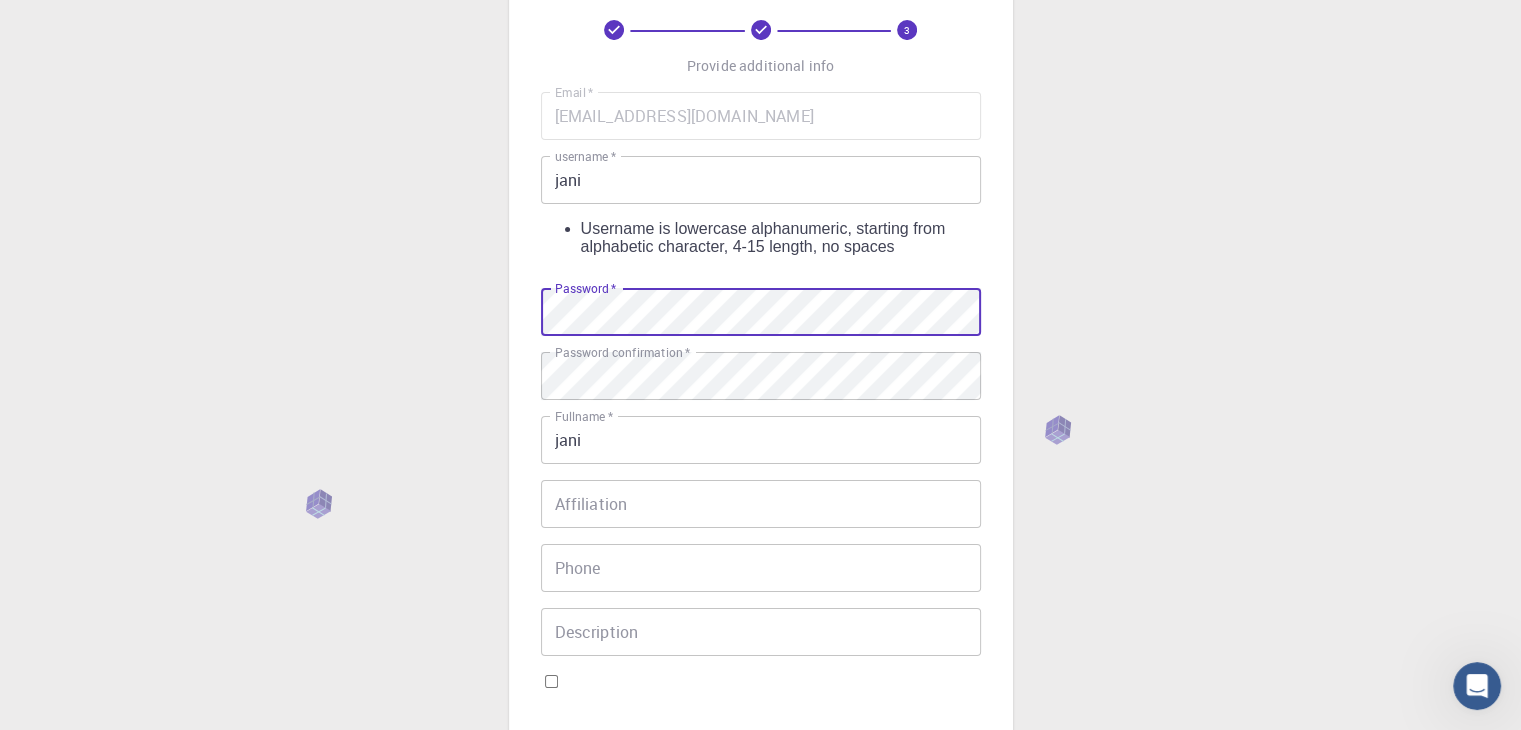 click on "REGISTER" at bounding box center (583, 1236) 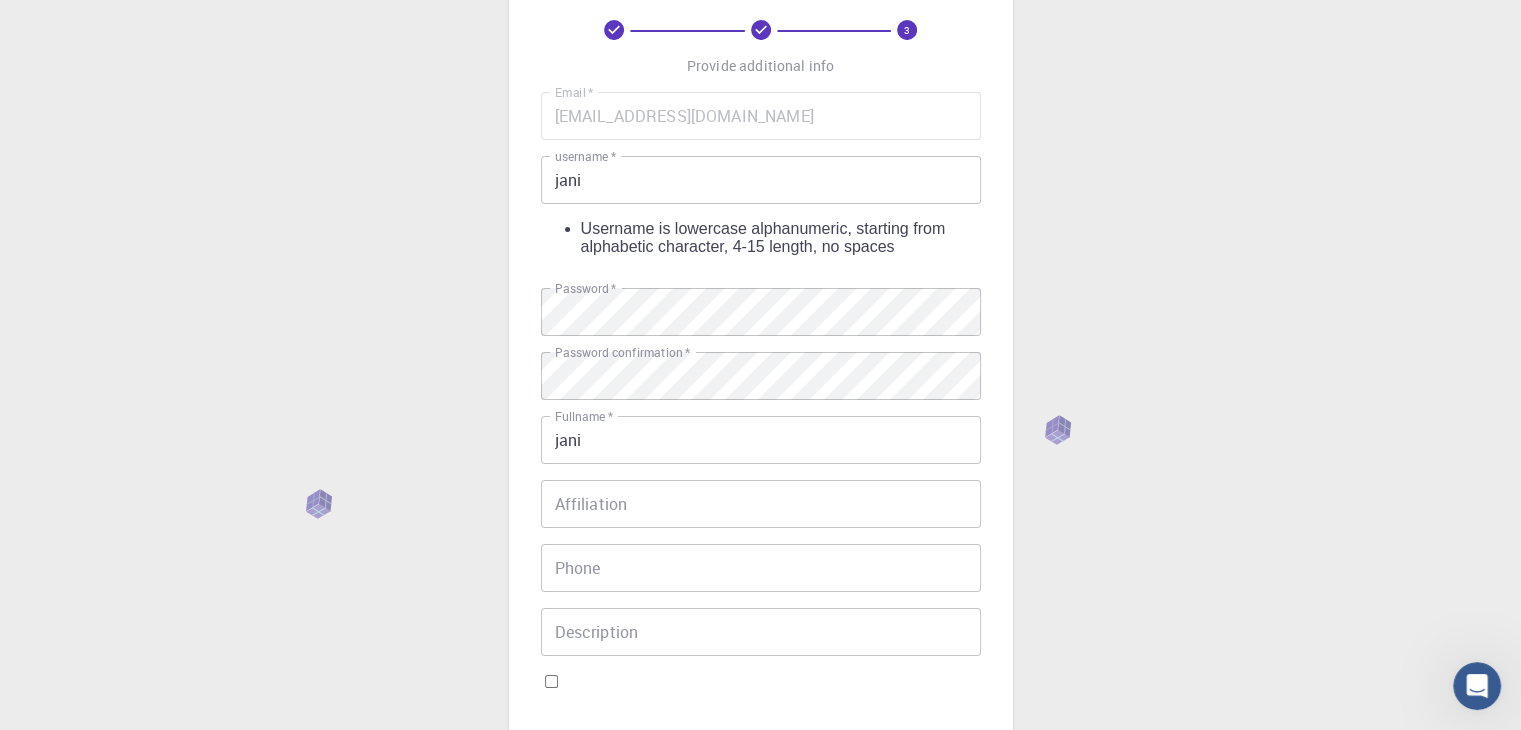 click on "I accept the" at bounding box center (578, 1145) 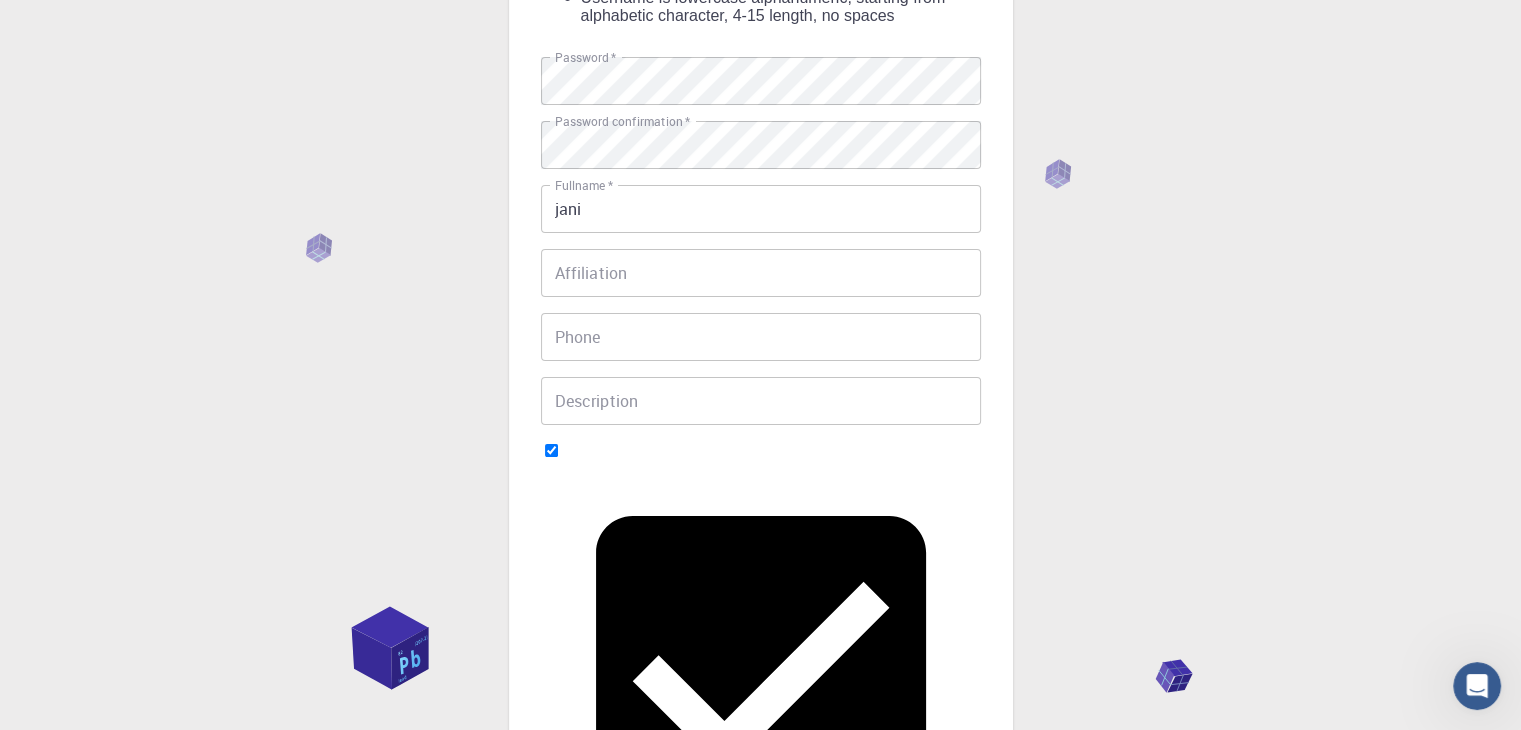 scroll, scrollTop: 339, scrollLeft: 0, axis: vertical 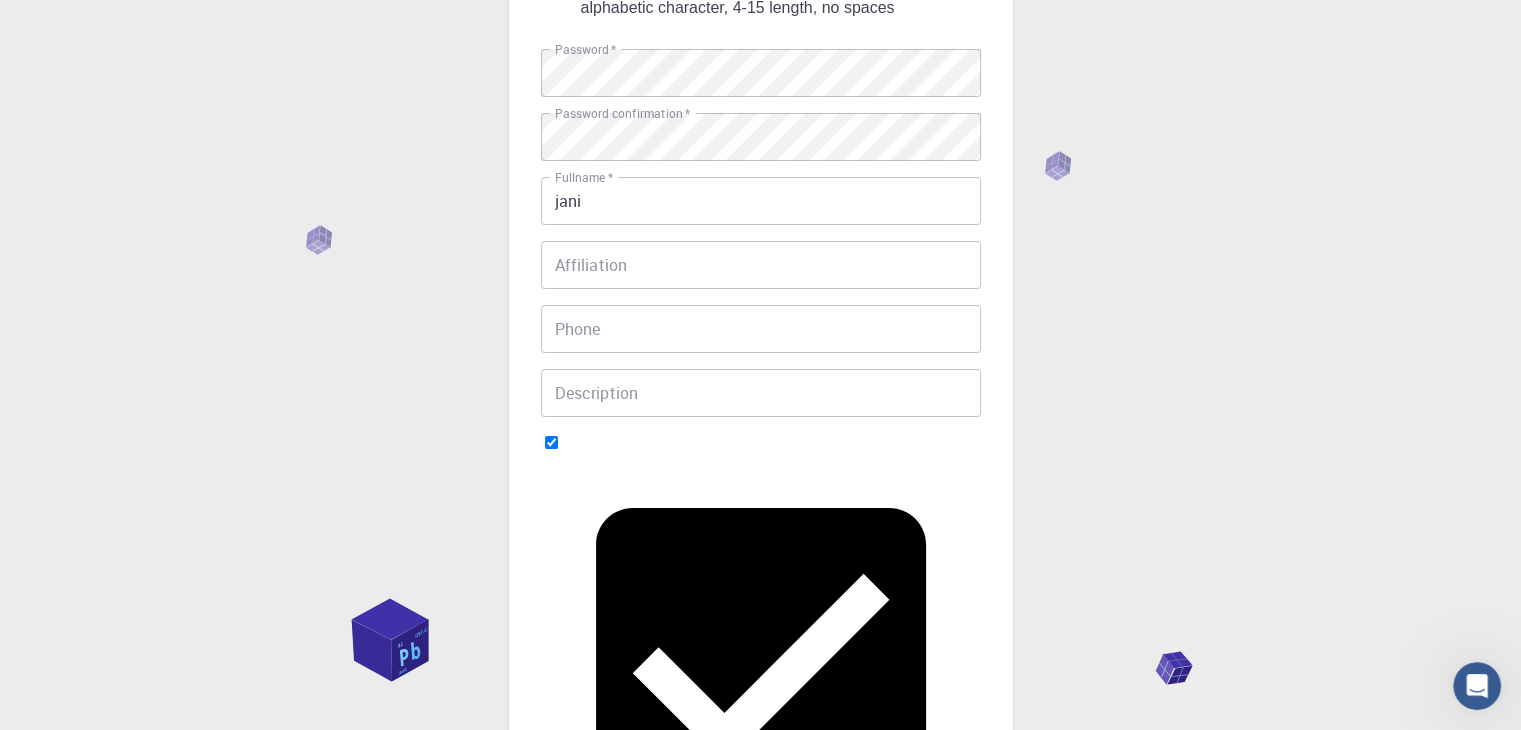click on "REGISTER" at bounding box center (583, 947) 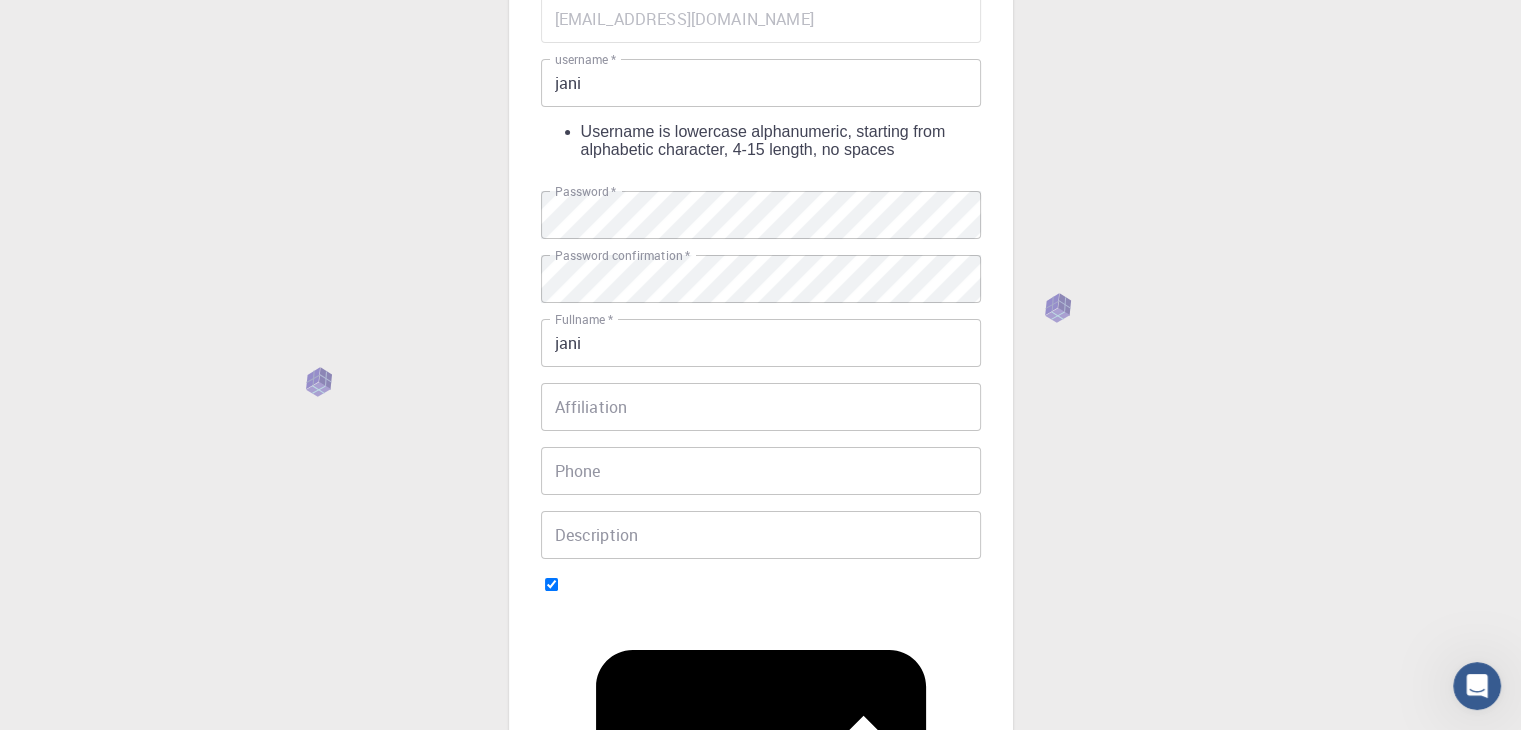 scroll, scrollTop: 139, scrollLeft: 0, axis: vertical 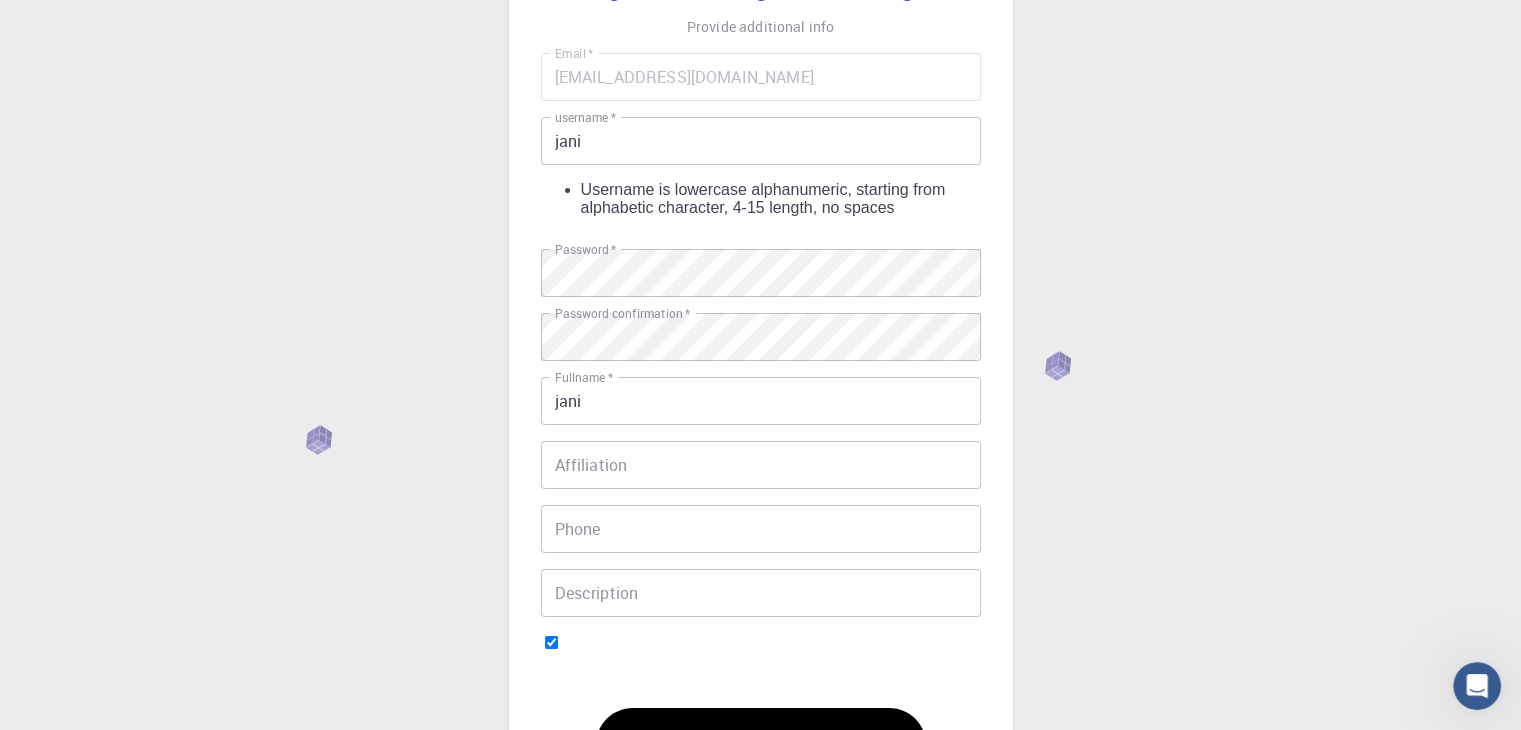 click on "REGISTER" at bounding box center (583, 1147) 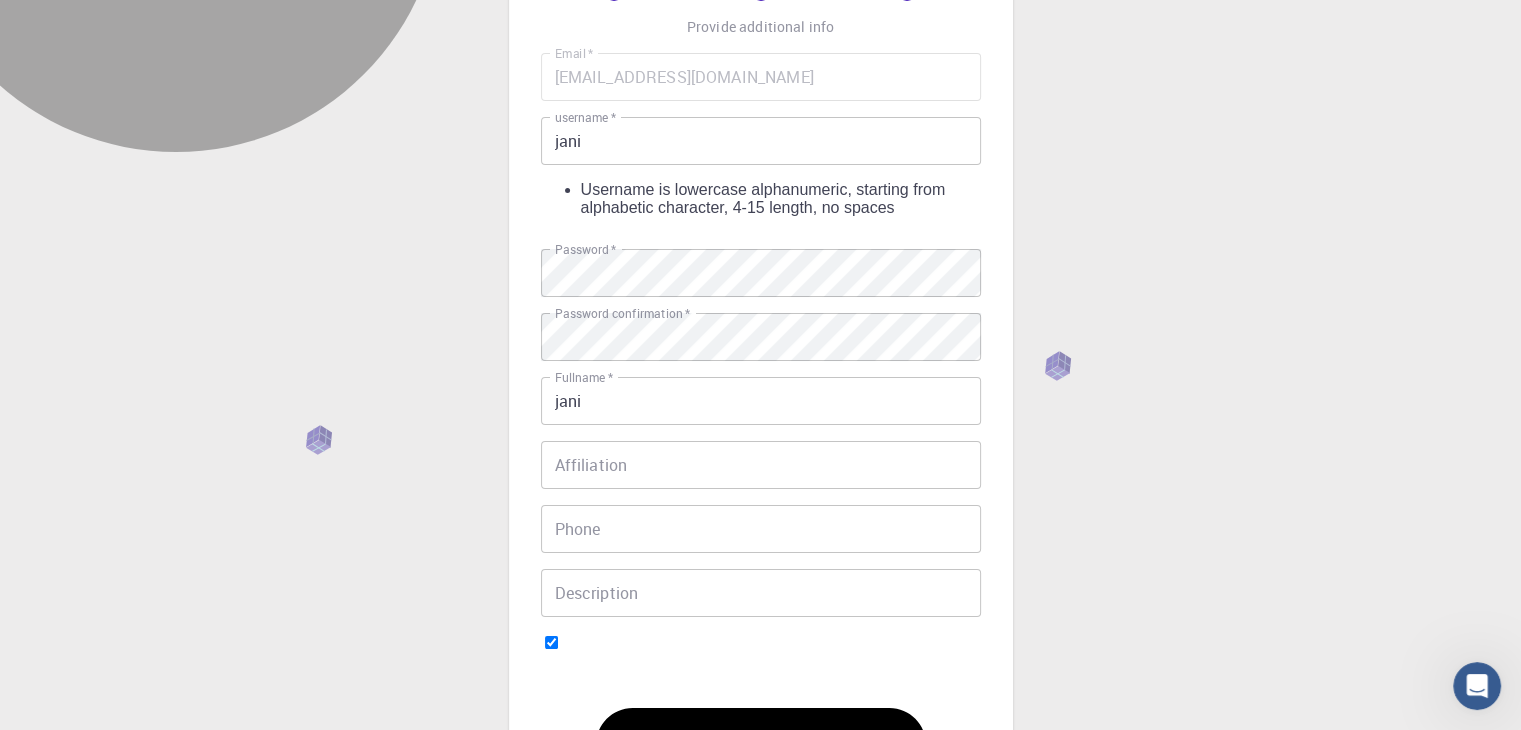 click on "REGISTER" at bounding box center [583, 1147] 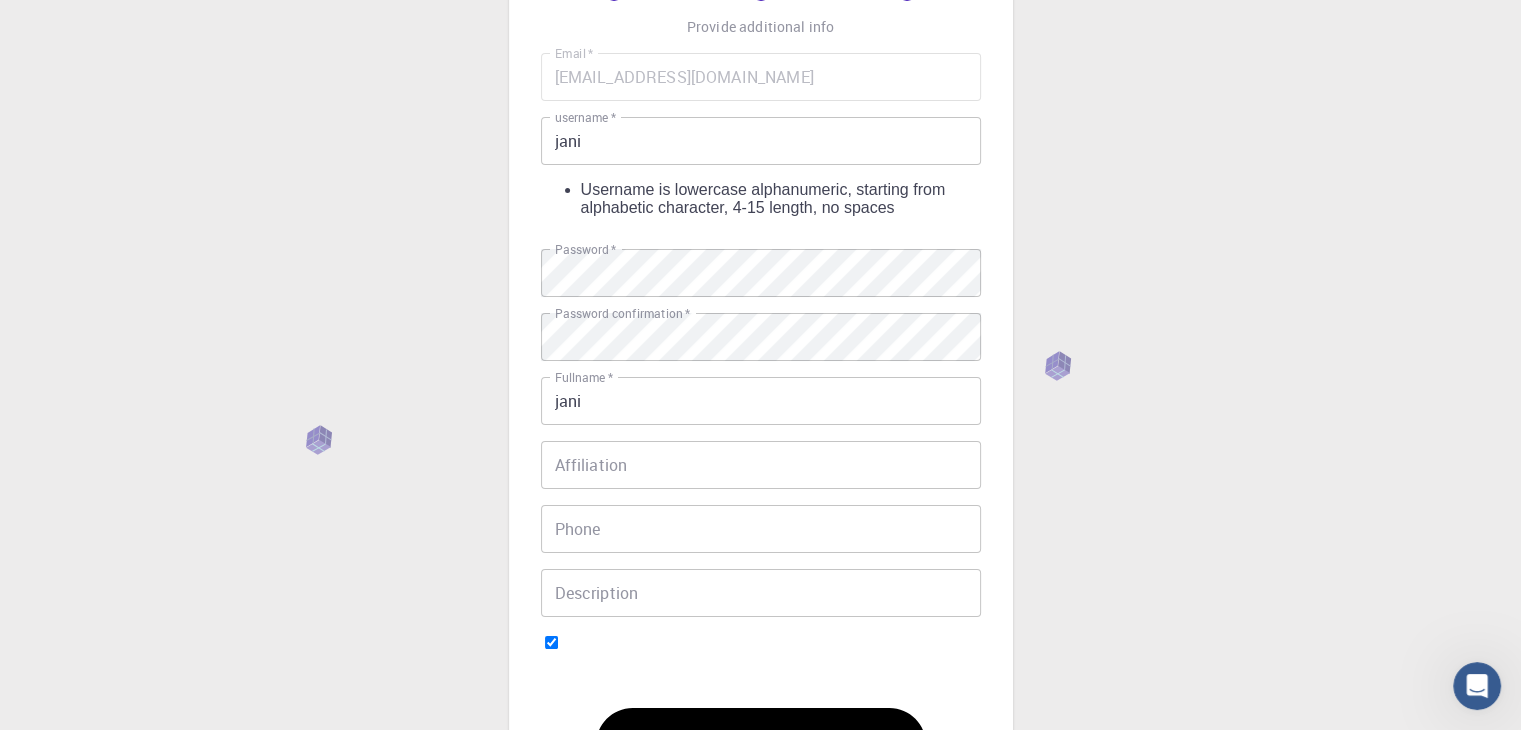 click on "REGISTER" at bounding box center (583, 1147) 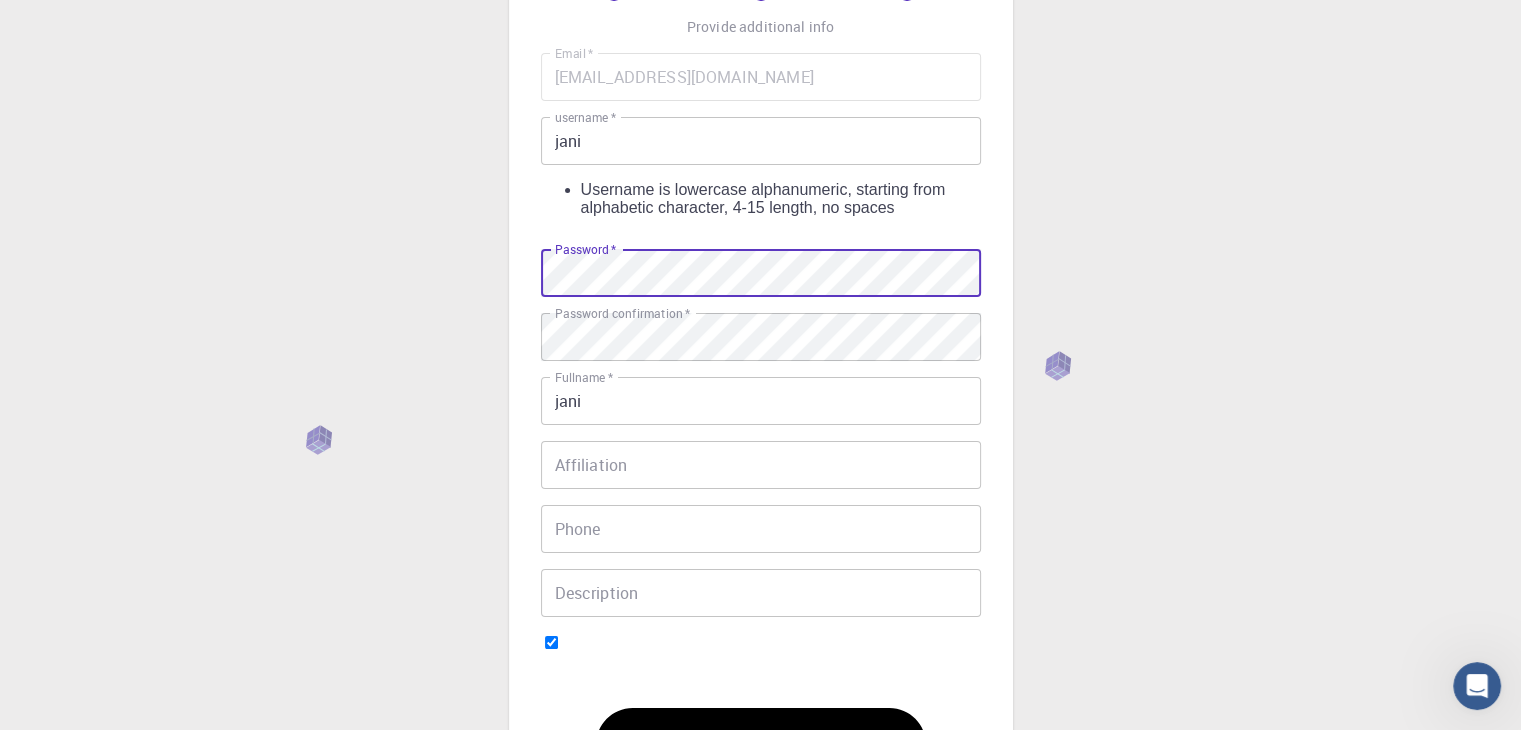 click on "3 Provide additional info Email   * [EMAIL_ADDRESS][DOMAIN_NAME] Email   * username   * jani username   * Username is lowercase alphanumeric, starting from alphabetic character, 4-15 length, no spaces Password   * Password   * Password confirmation   * Password confirmation   * Fullname   * [PERSON_NAME] Fullname   * Affiliation Affiliation Phone Phone Description Description I accept the  Terms of Service / Privacy Policy  * REGISTER Already on Mat3ra? Sign in ©  2025   Exabyte Inc.   All rights reserved. Platform version  [DATE] . Documentation Video Tutorials Terms of service Privacy statement" at bounding box center [760, 619] 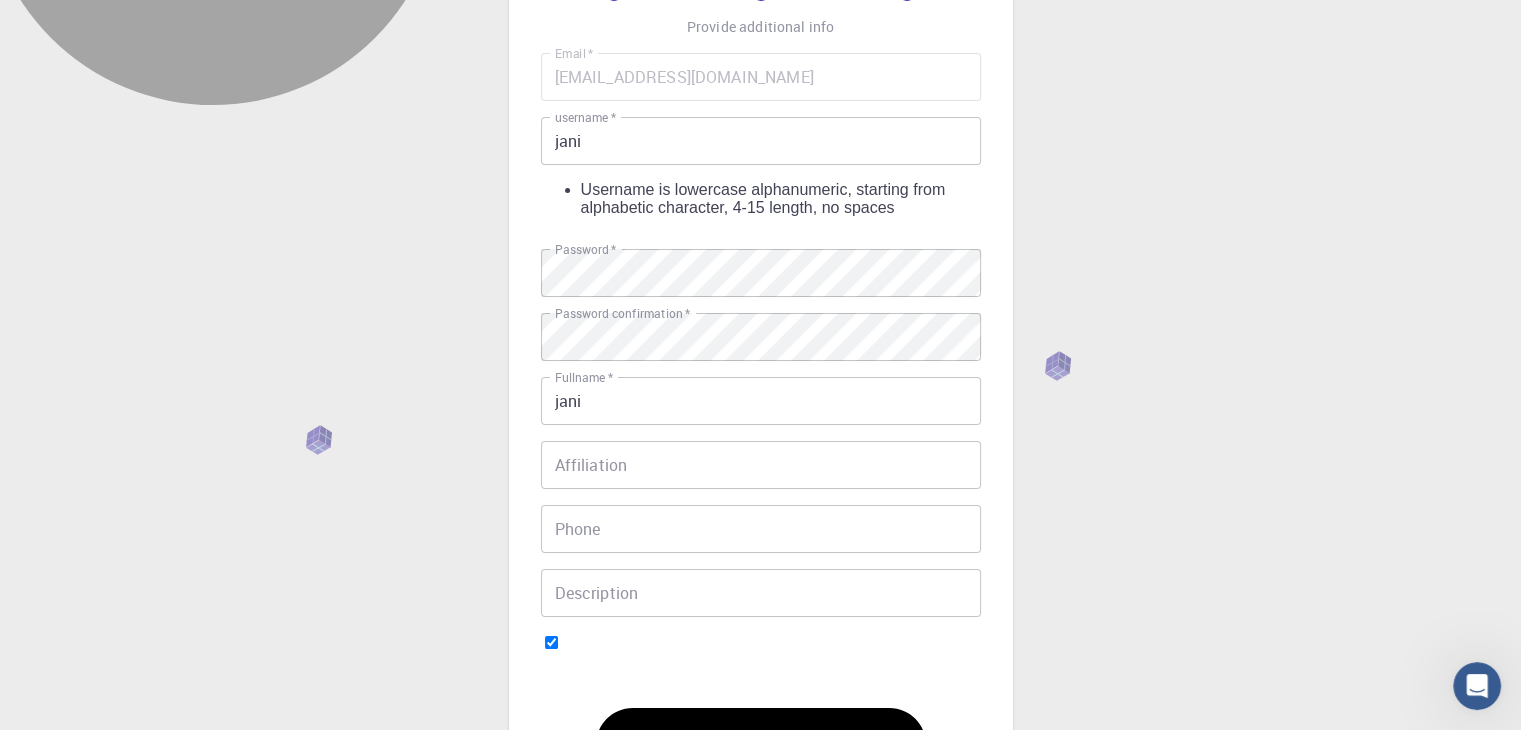 click on "REGISTER" at bounding box center [583, 1147] 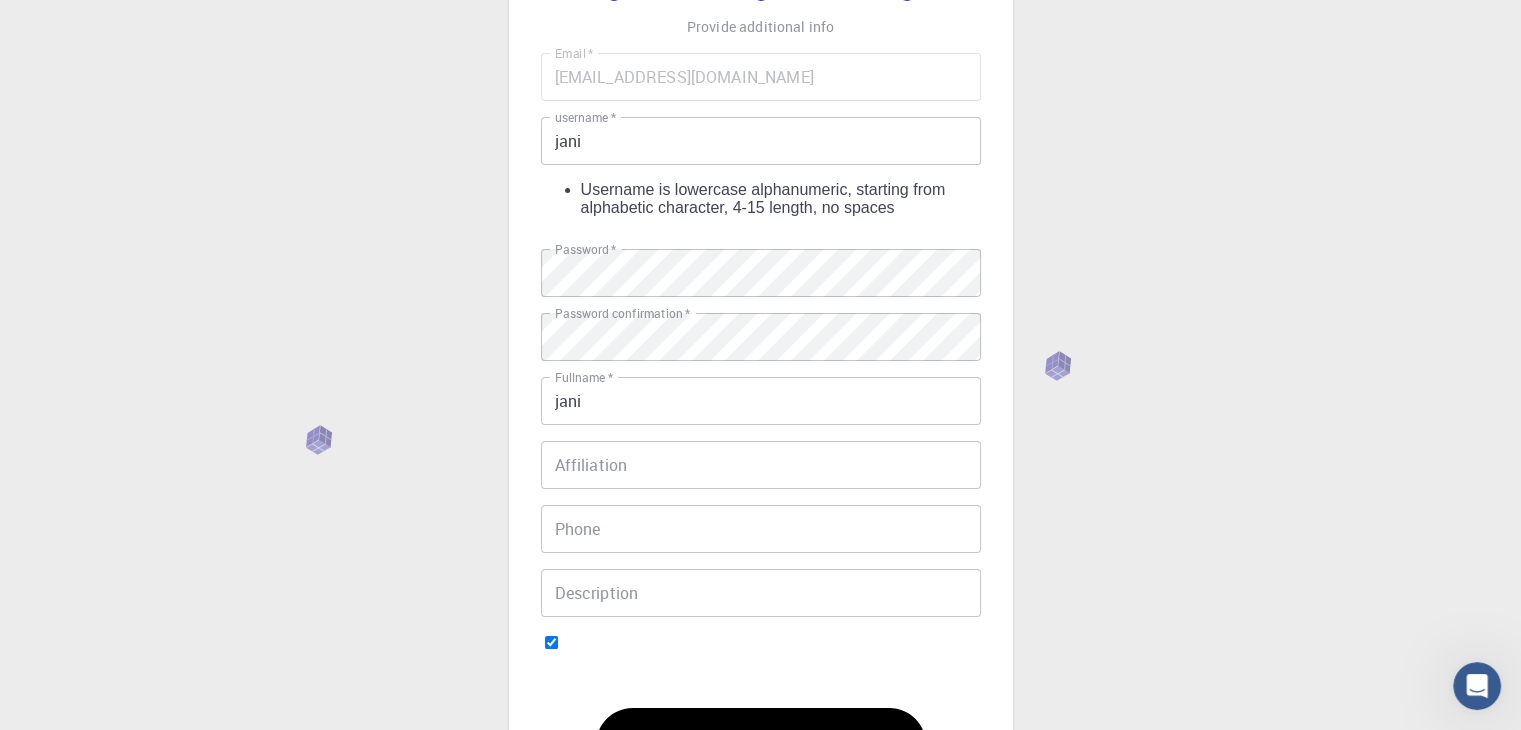 click on "REGISTER" at bounding box center [583, 1147] 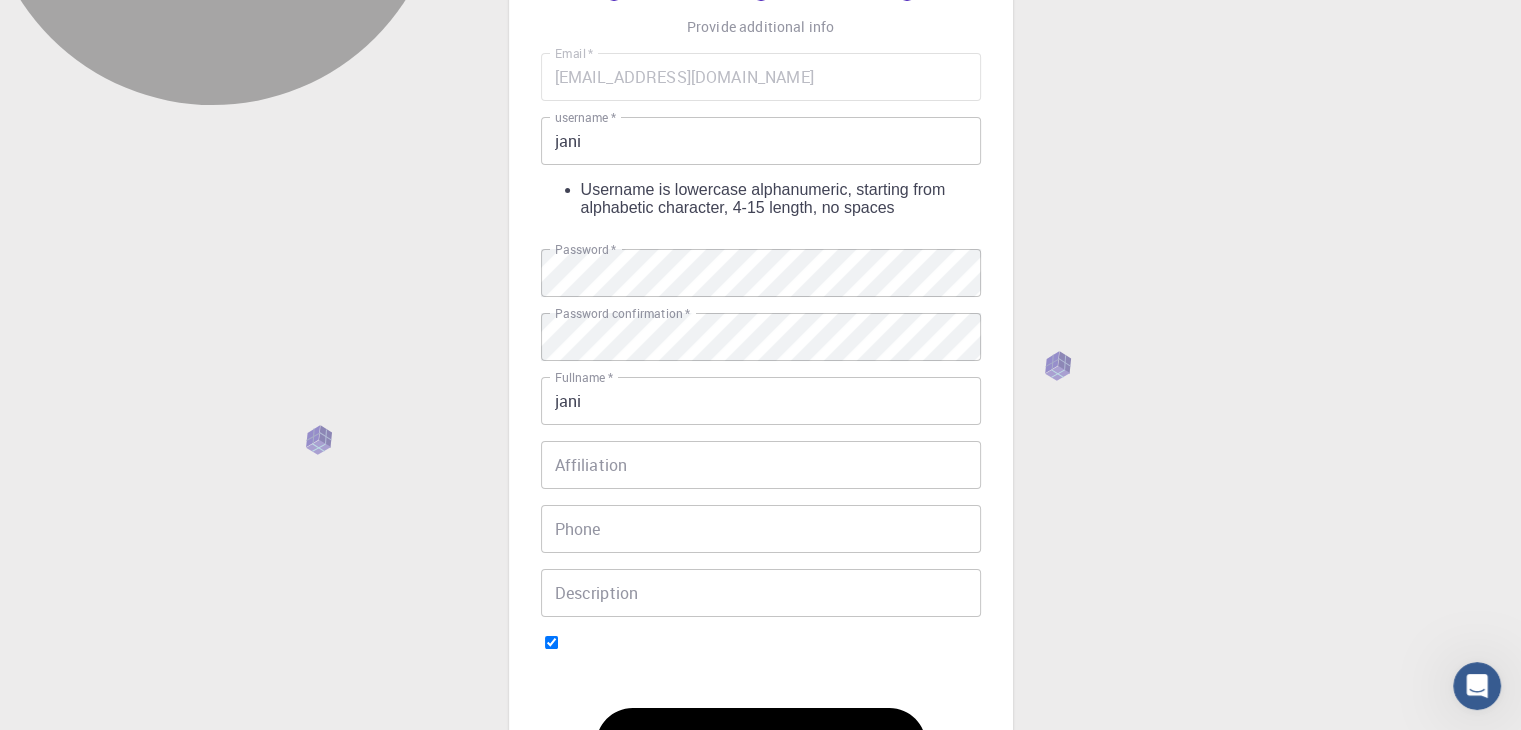 click on "REGISTER" at bounding box center [583, 1147] 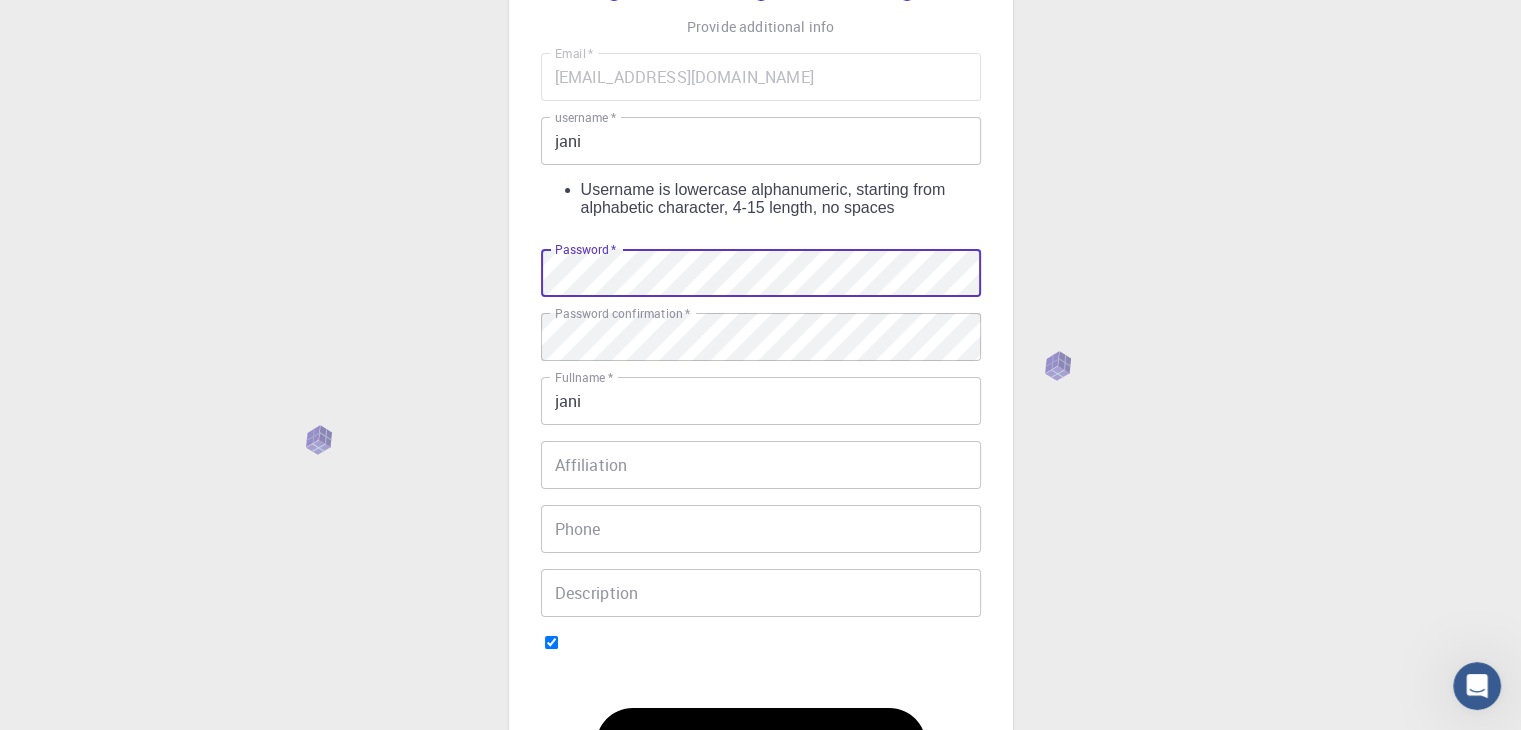 click on "3 Provide additional info Email   * [EMAIL_ADDRESS][DOMAIN_NAME] Email   * username   * jani username   * Username is lowercase alphanumeric, starting from alphabetic character, 4-15 length, no spaces Password   * Password   * Password confirmation   * Password confirmation   * Fullname   * [PERSON_NAME] Fullname   * Affiliation Affiliation Phone Phone Description Description I accept the  Terms of Service / Privacy Policy  * REGISTER Already on Mat3ra? Sign in" at bounding box center [761, 569] 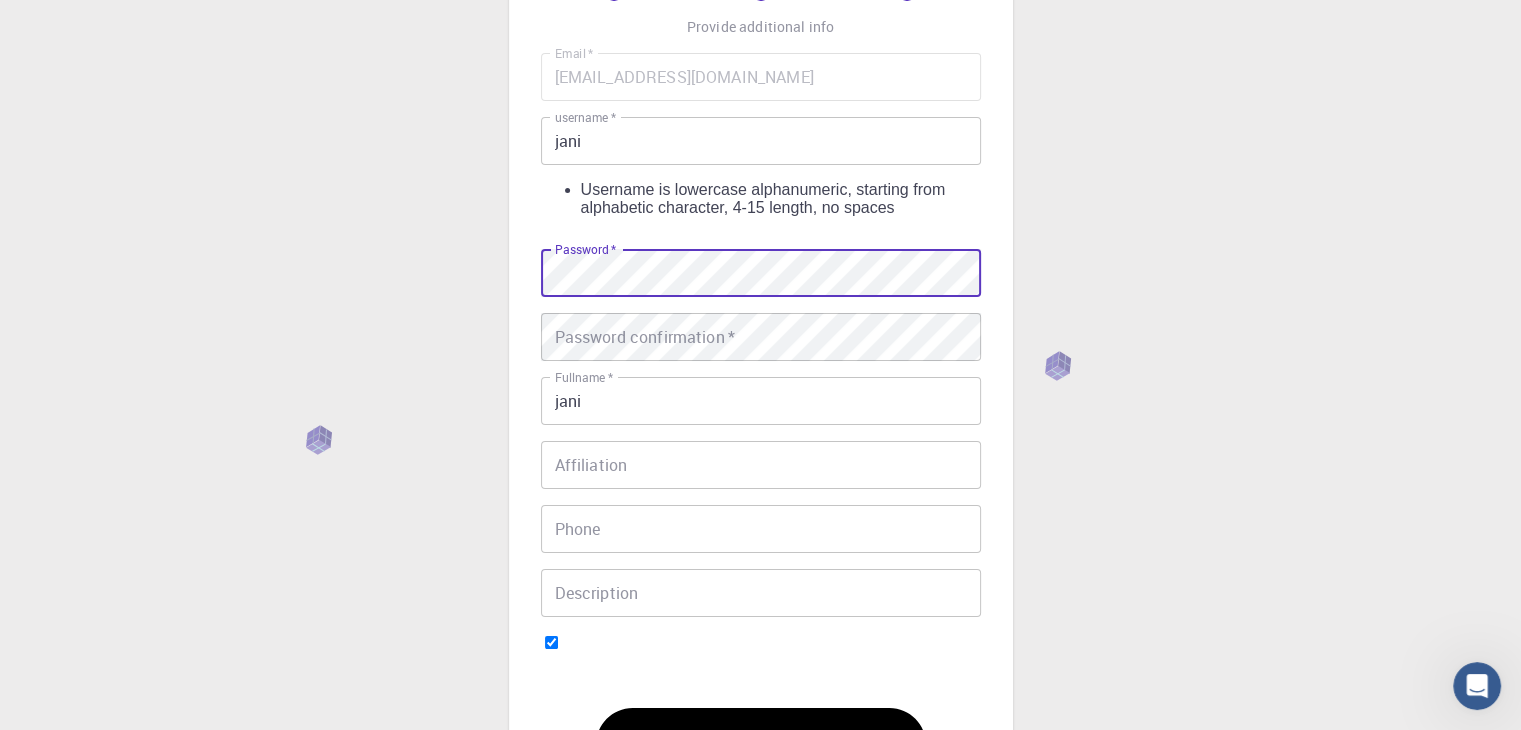 click on "3 Provide additional info Email   * [EMAIL_ADDRESS][DOMAIN_NAME] Email   * username   * jani username   * Username is lowercase alphanumeric, starting from alphabetic character, 4-15 length, no spaces Password   * Password   * Password confirmation   * Password confirmation   * Fullname   * [PERSON_NAME] Fullname   * Affiliation Affiliation Phone Phone Description Description I accept the  Terms of Service / Privacy Policy  * REGISTER Already on Mat3ra? Sign in ©  2025   Exabyte Inc.   All rights reserved. Platform version  [DATE] . Documentation Video Tutorials Terms of service Privacy statement" at bounding box center [760, 619] 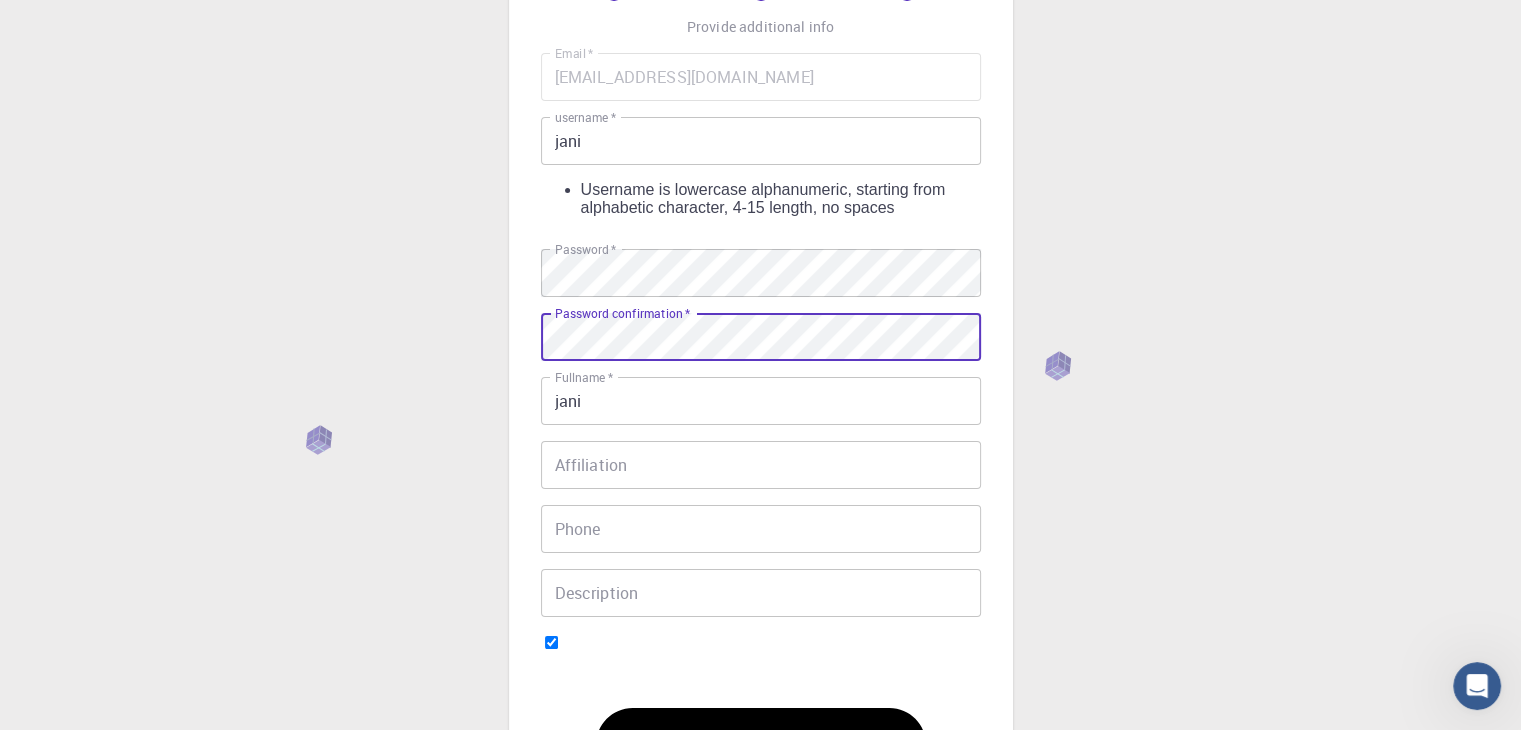 click on "3 Provide additional info Email   * [EMAIL_ADDRESS][DOMAIN_NAME] Email   * username   * jani username   * Username is lowercase alphanumeric, starting from alphabetic character, 4-15 length, no spaces Password   * Password   * Password confirmation   * Password confirmation   * Fullname   * [PERSON_NAME] Fullname   * Affiliation Affiliation Phone Phone Description Description I accept the  Terms of Service / Privacy Policy  * REGISTER Already on Mat3ra? Sign in ©  2025   Exabyte Inc.   All rights reserved. Platform version  [DATE] . Documentation Video Tutorials Terms of service Privacy statement" at bounding box center (760, 619) 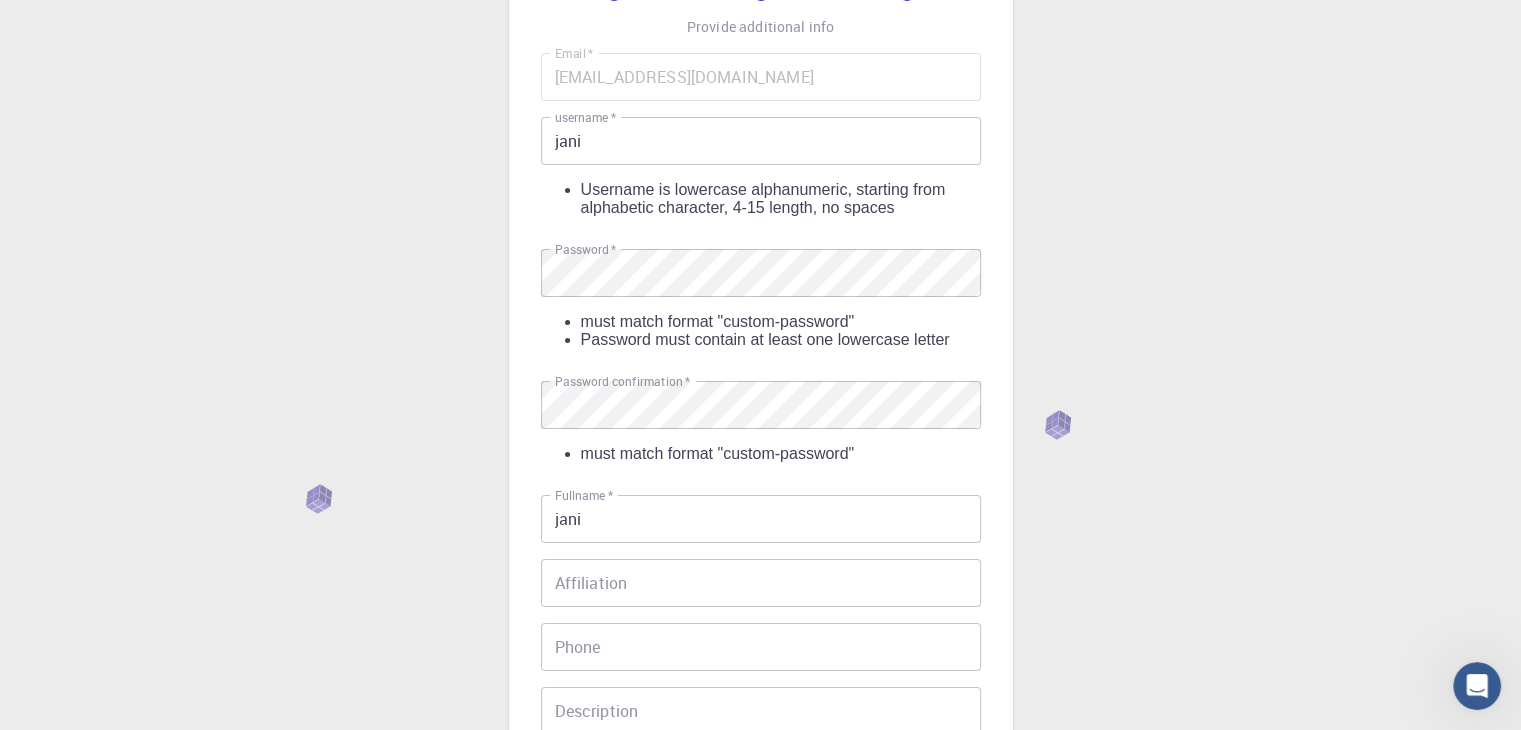 drag, startPoint x: 616, startPoint y: 300, endPoint x: 625, endPoint y: 285, distance: 17.492855 